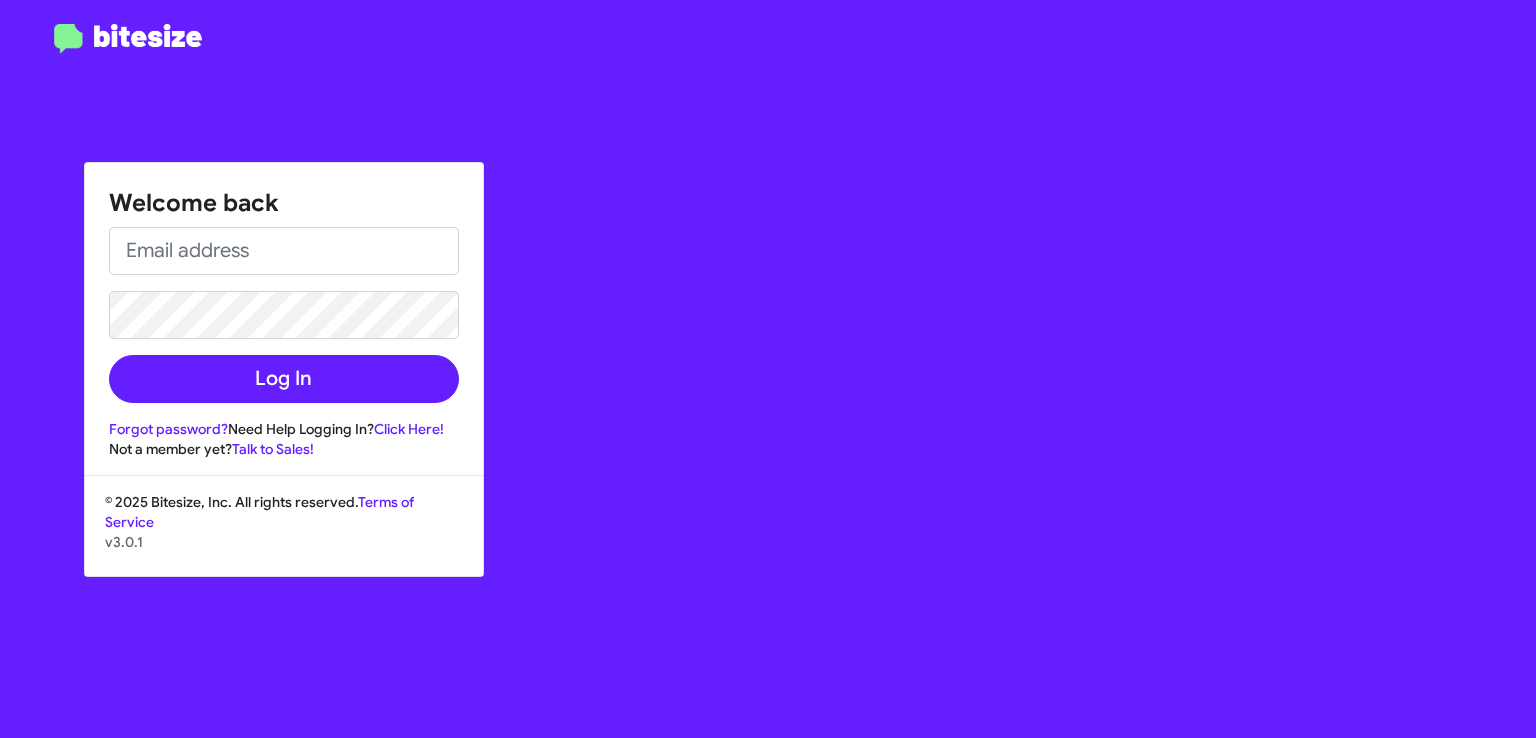 scroll, scrollTop: 0, scrollLeft: 0, axis: both 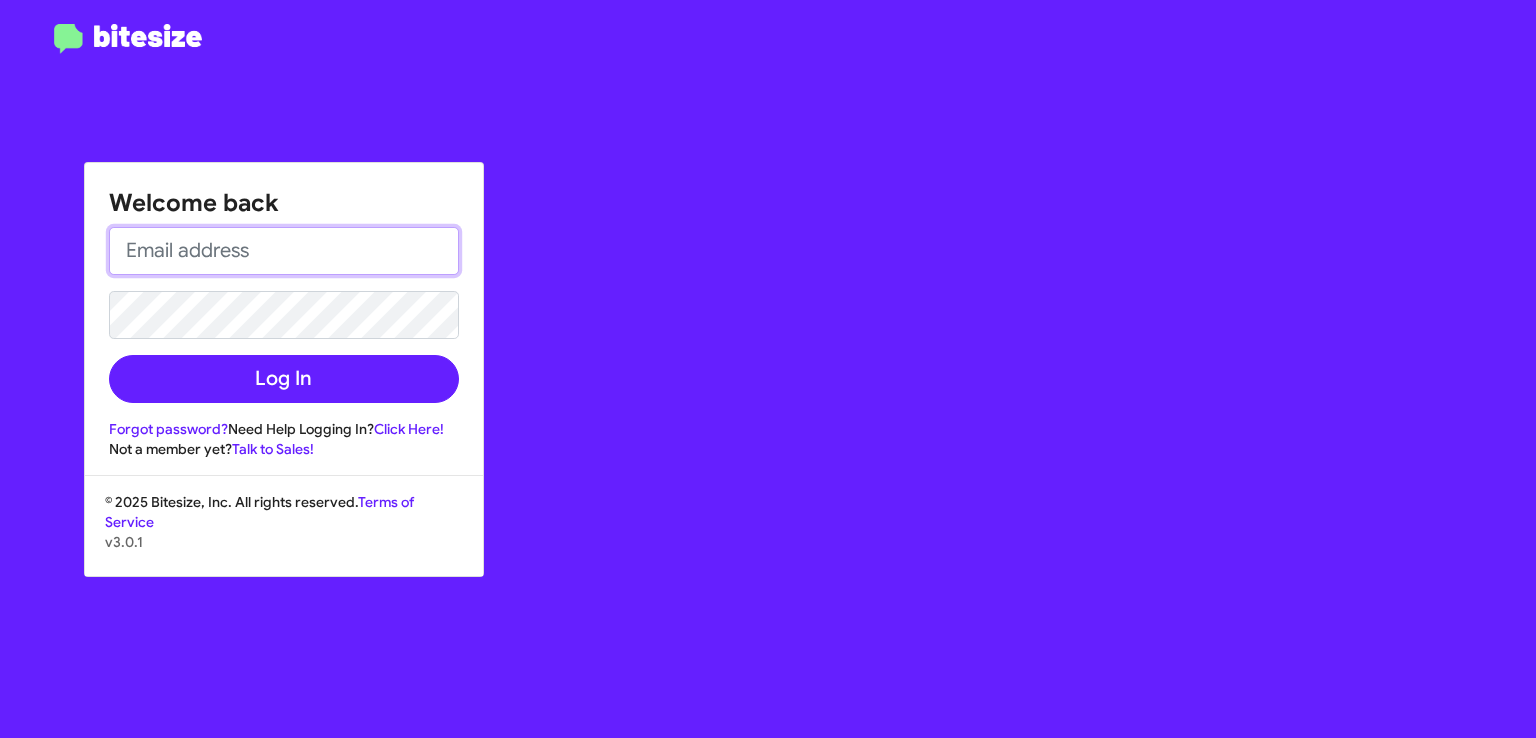 click at bounding box center (284, 251) 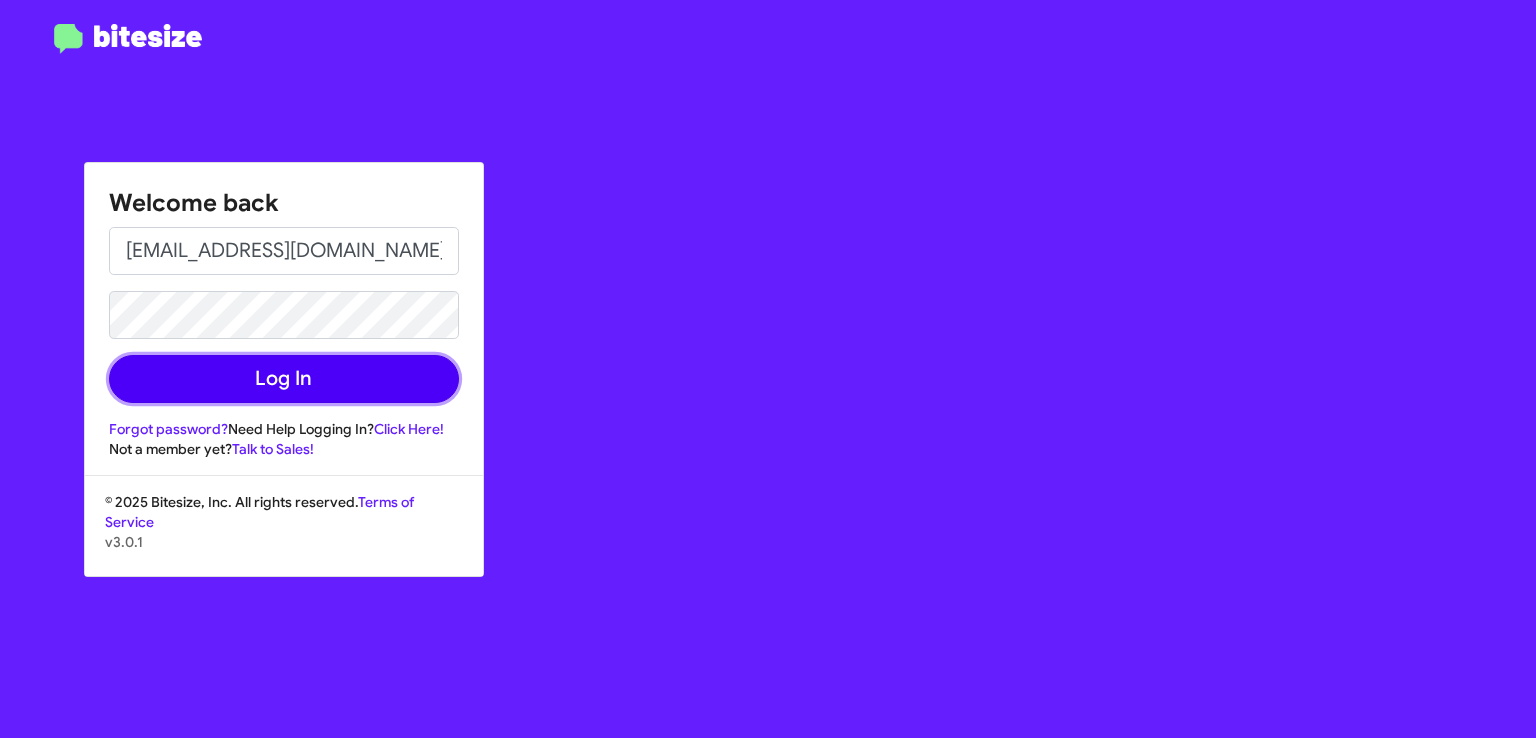 click on "Log In" 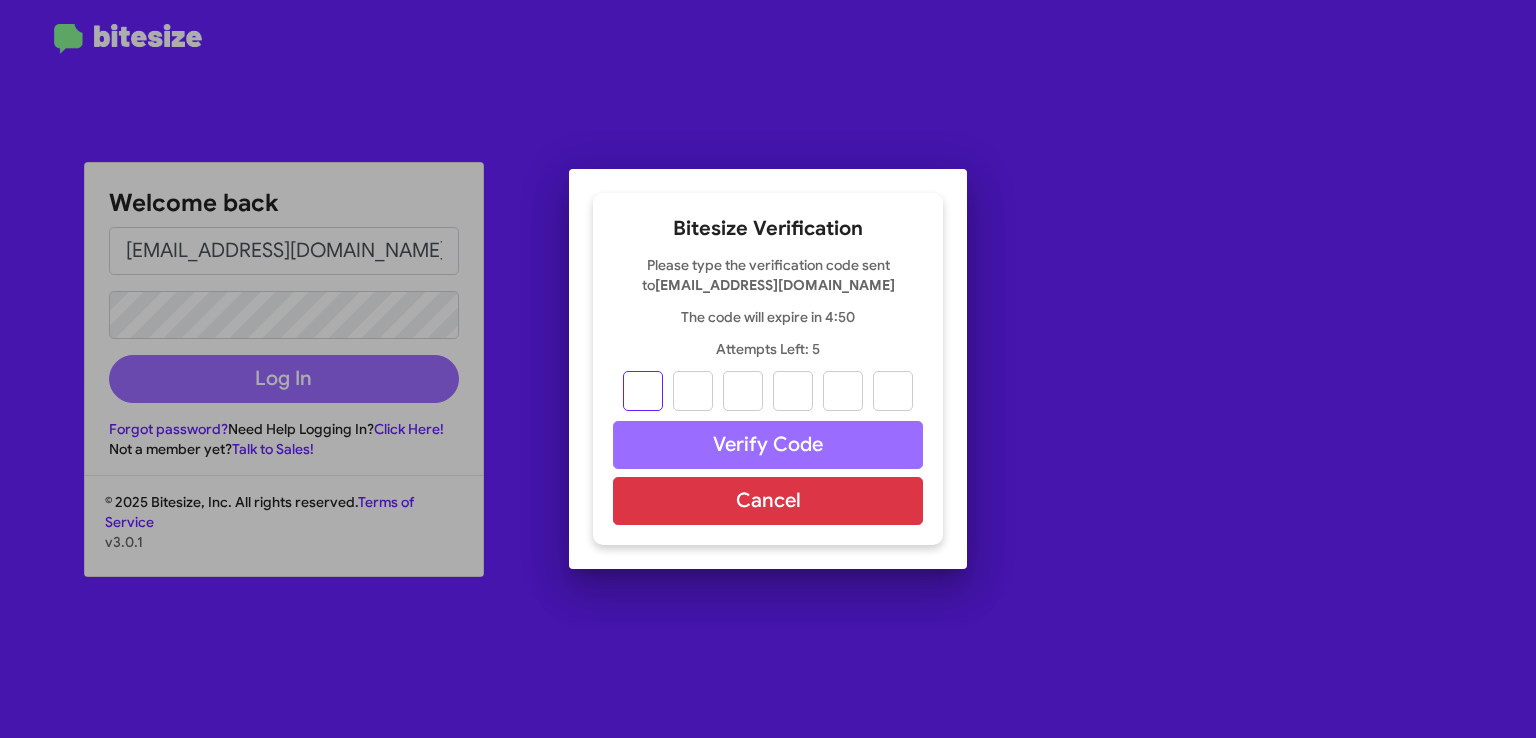 click at bounding box center (643, 391) 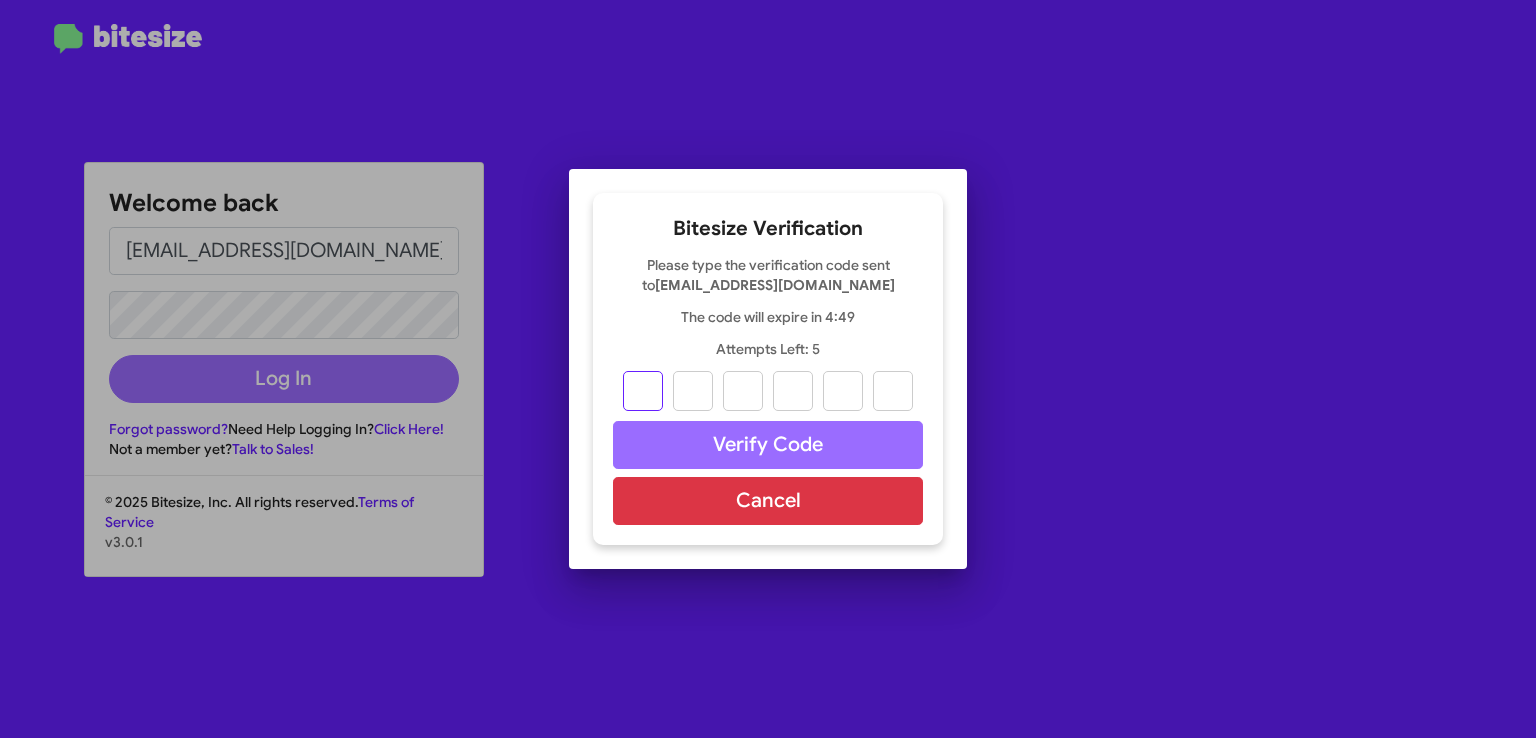 type on "4" 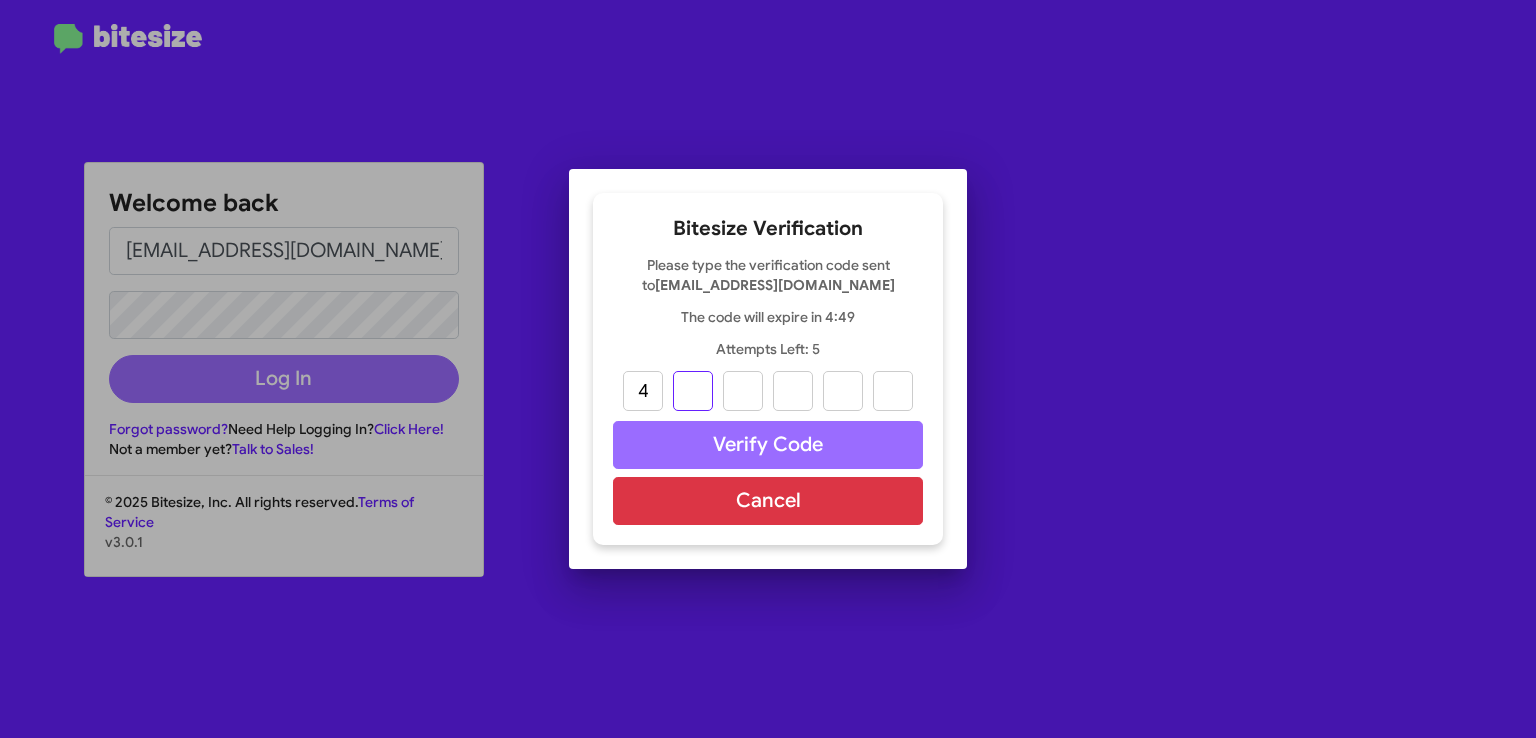 type on "0" 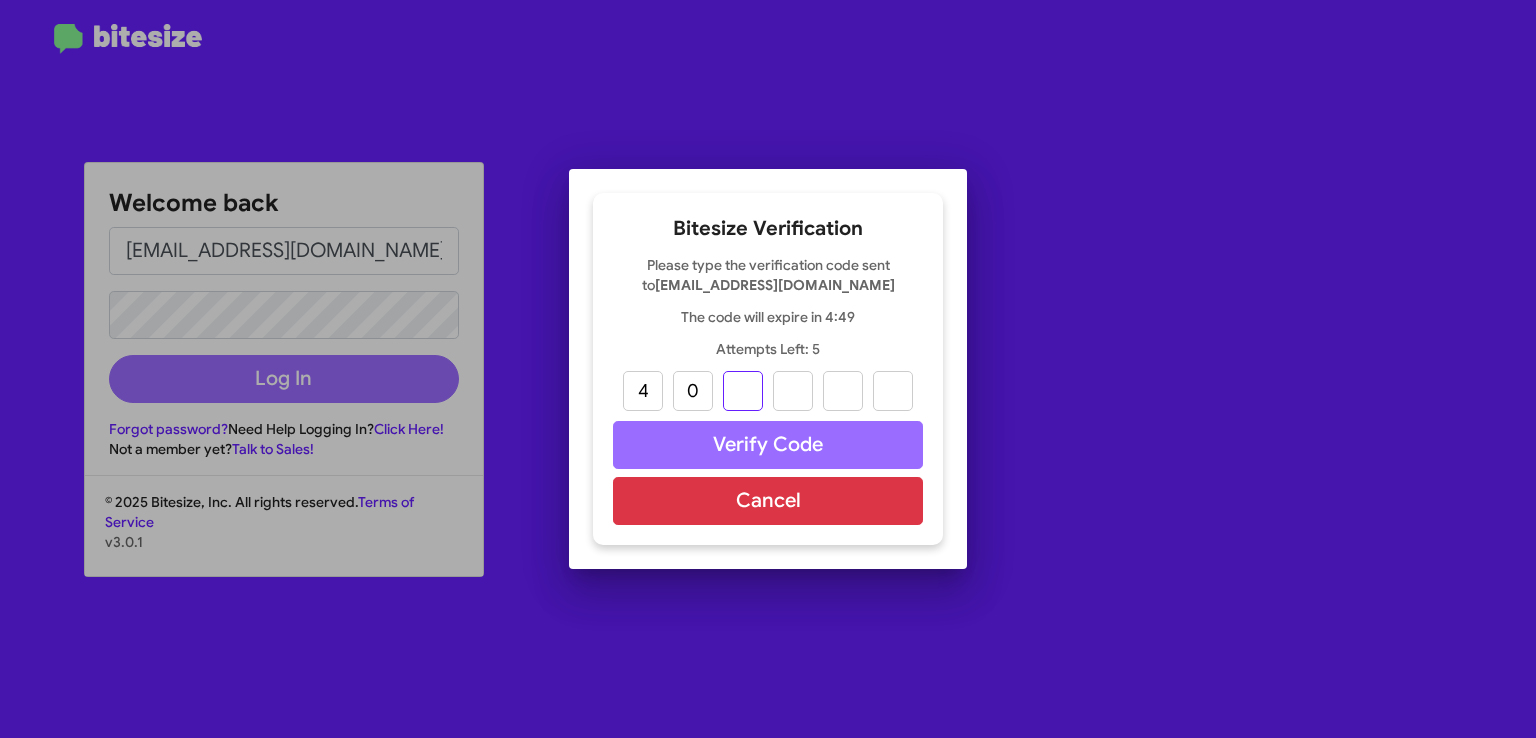 type on "1" 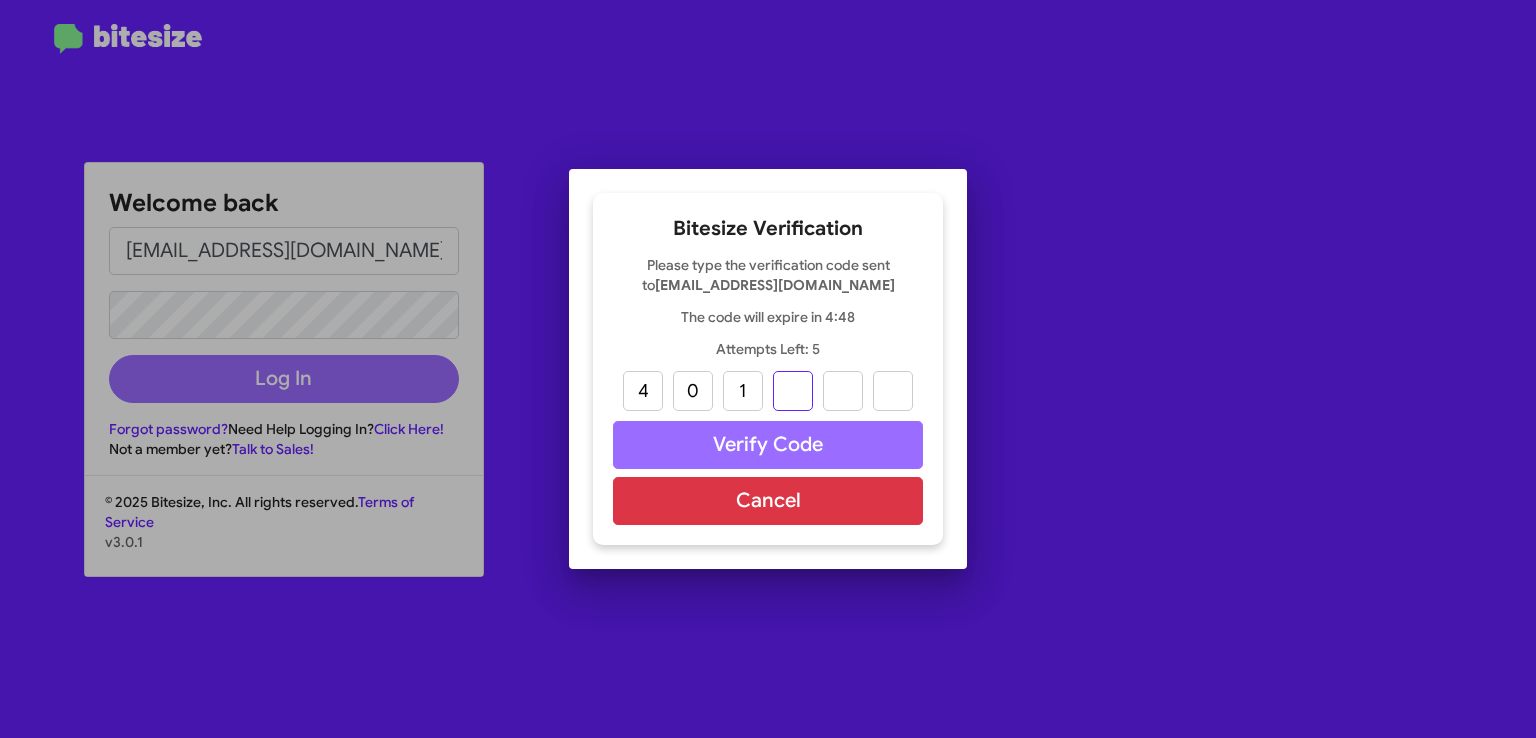 type on "3" 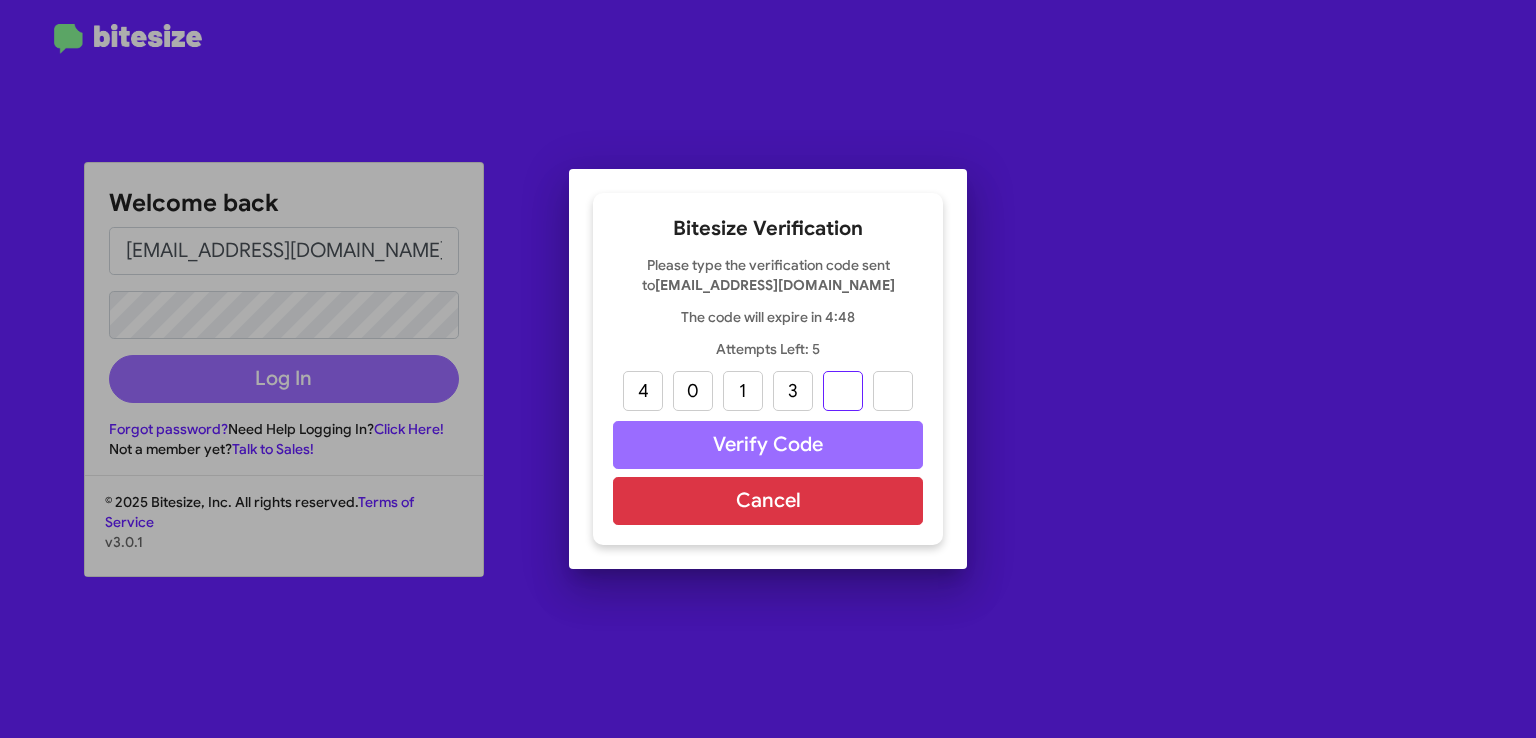 type on "3" 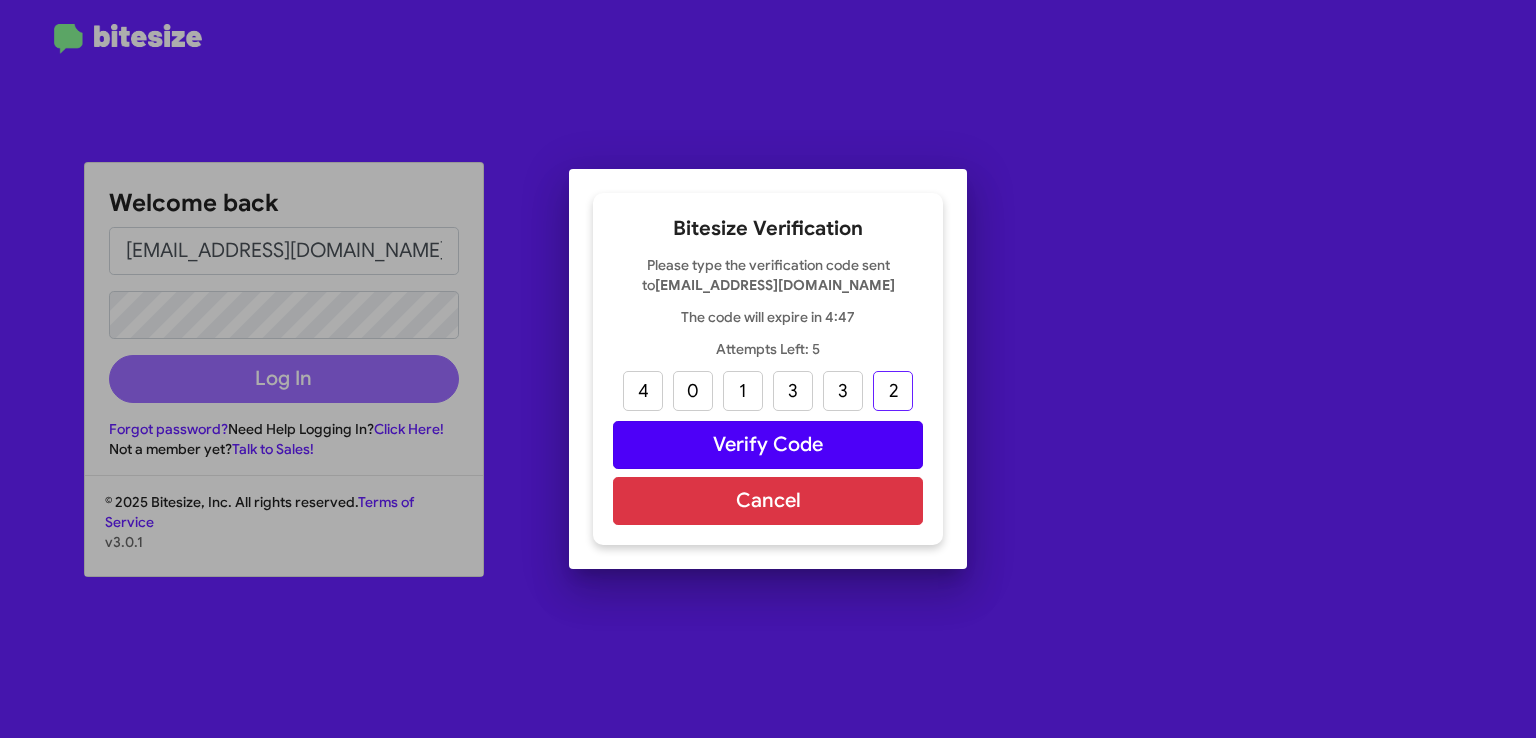 type on "2" 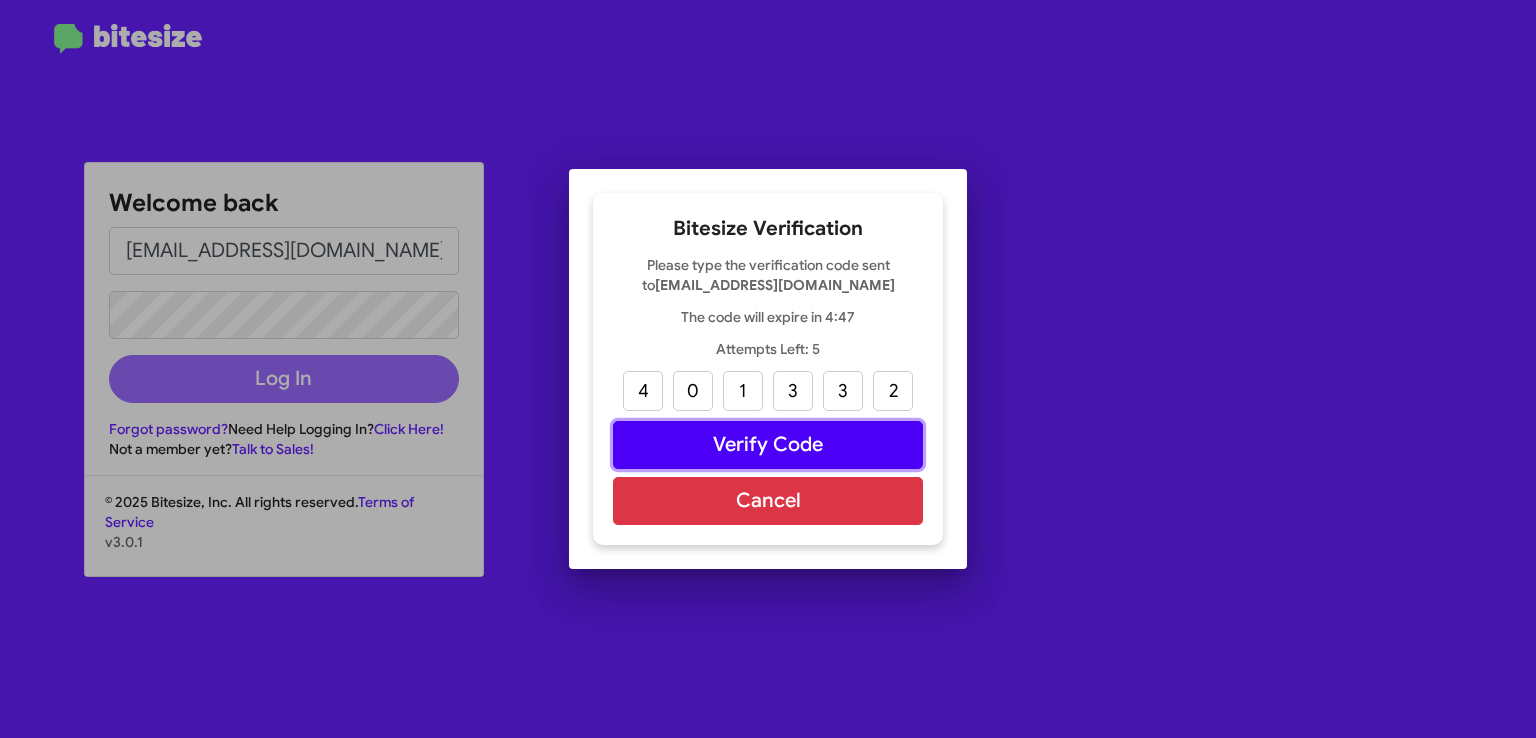 click on "Verify Code" at bounding box center [768, 445] 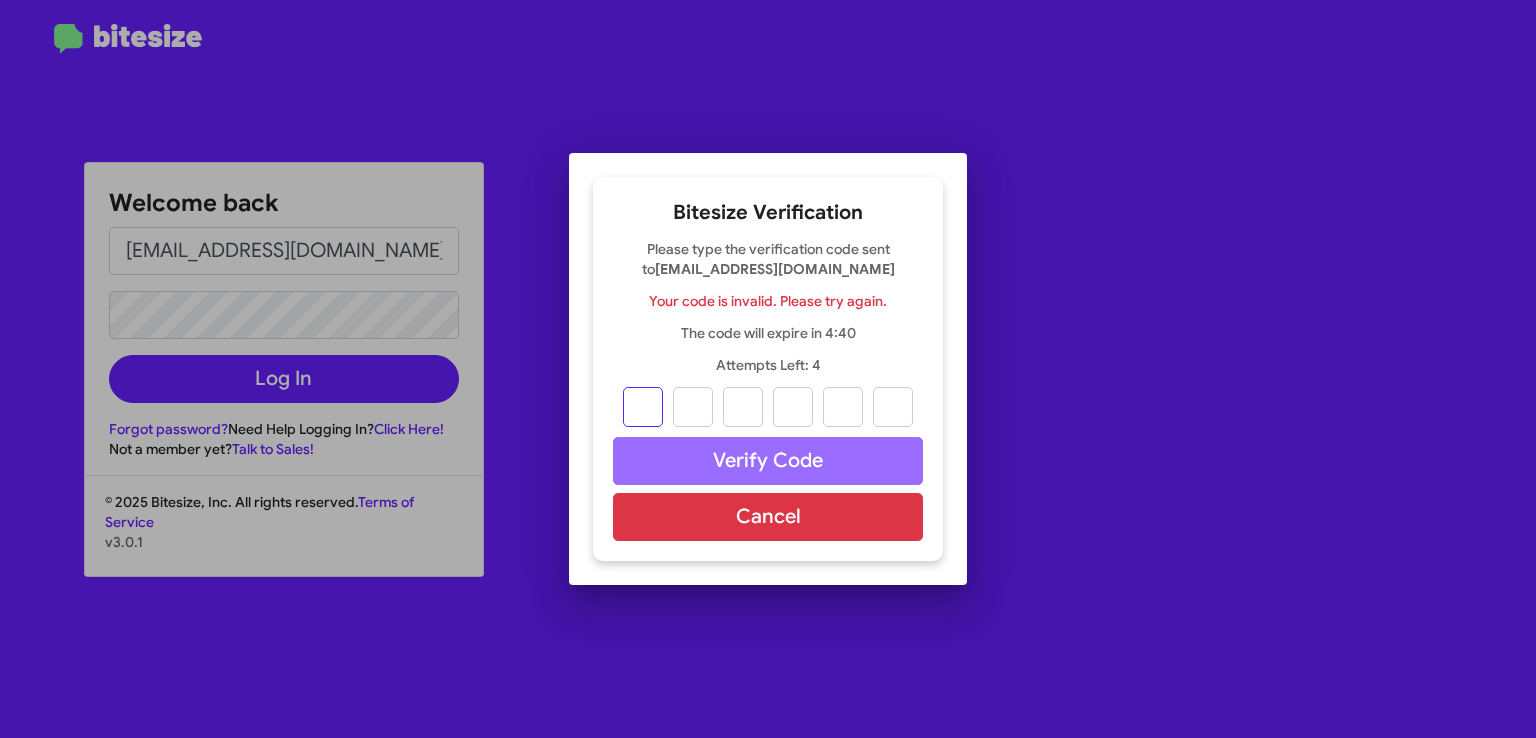 click at bounding box center (643, 407) 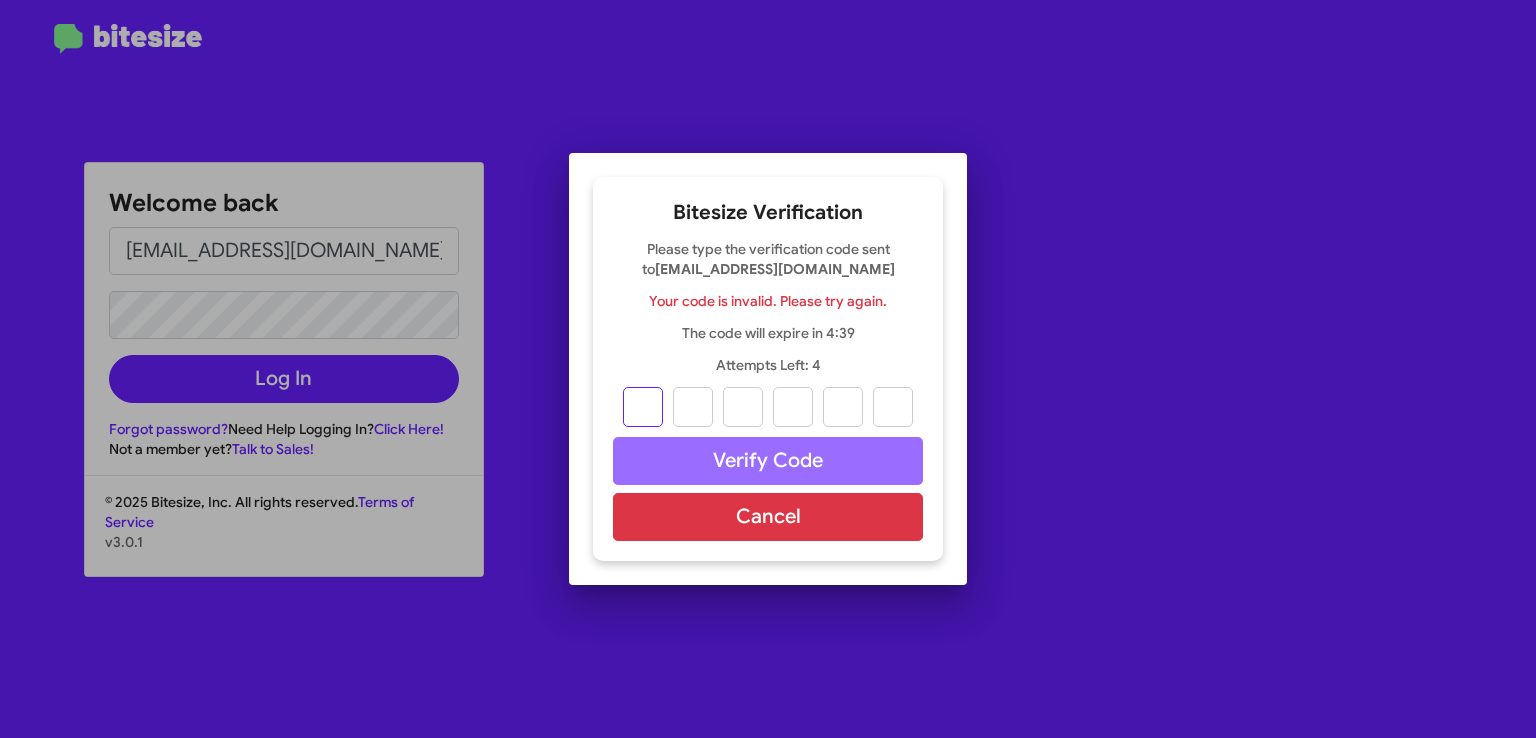 type on "4" 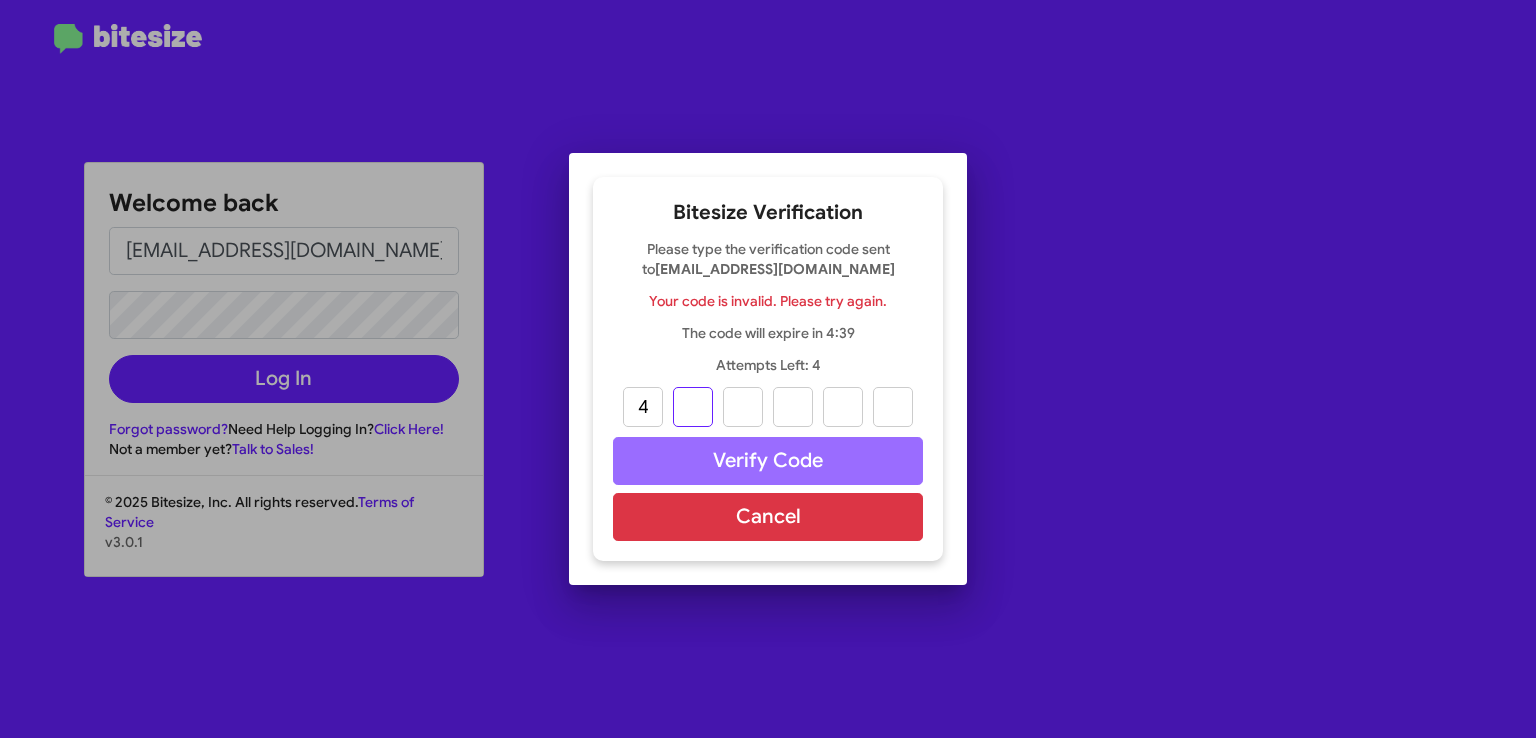 type on "0" 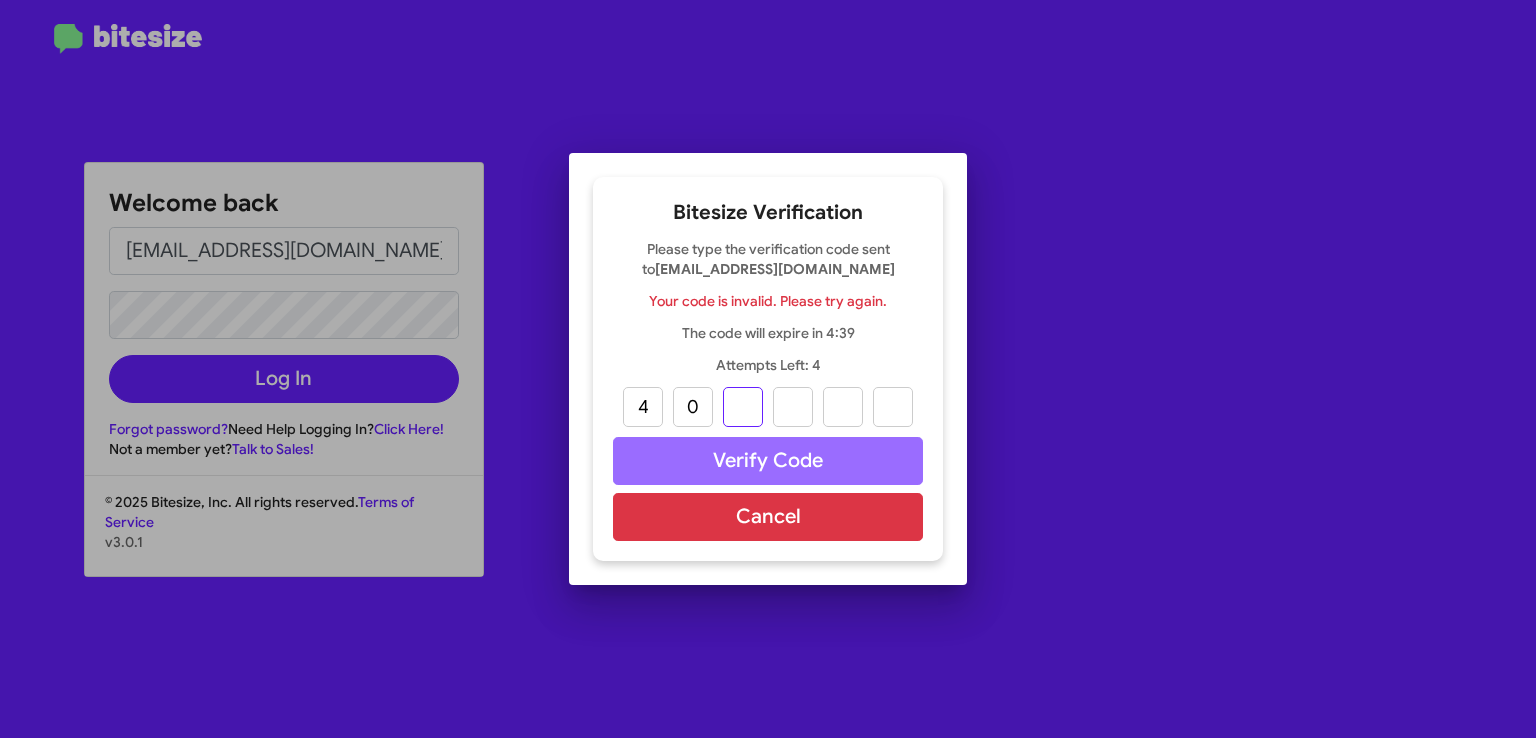 type on "1" 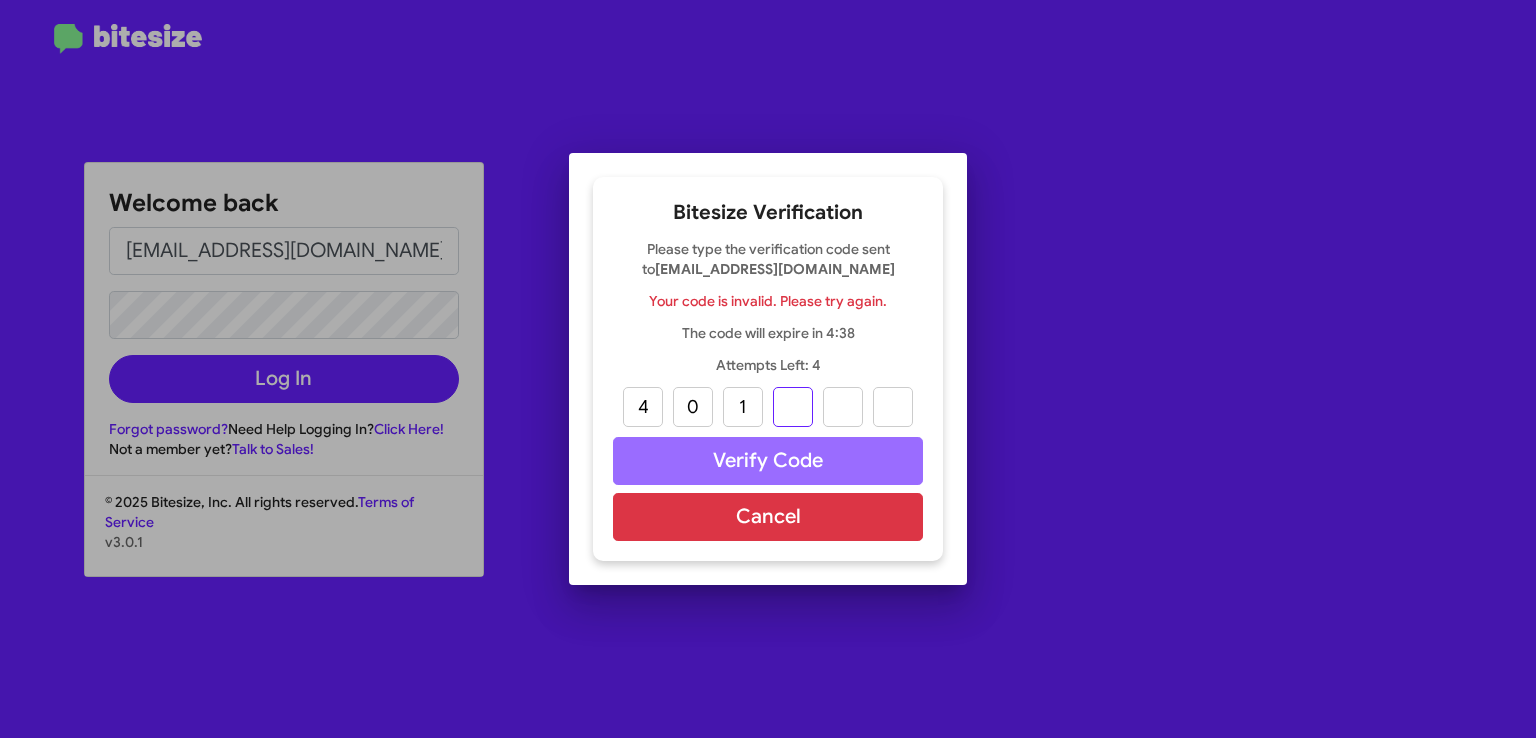 type on "3" 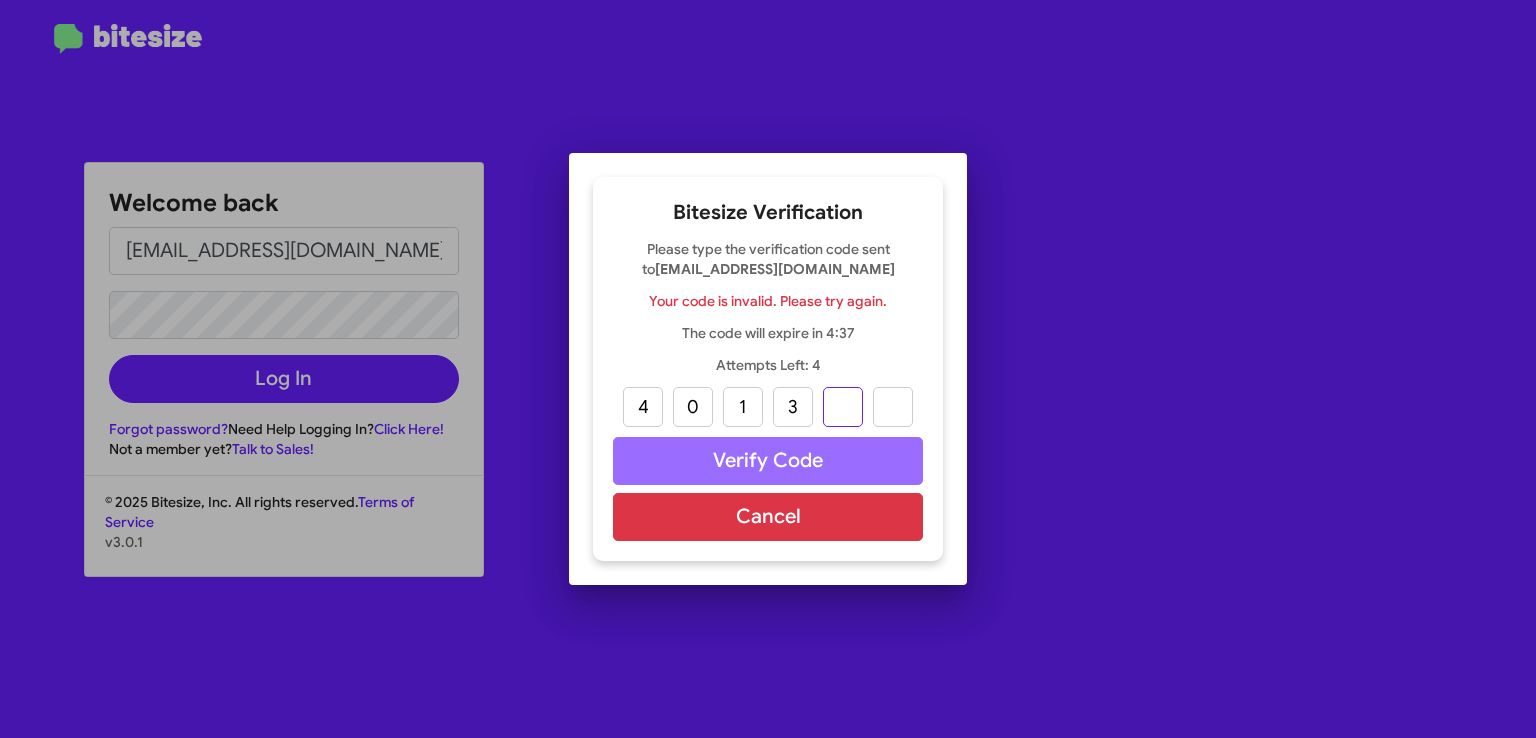 type on "3" 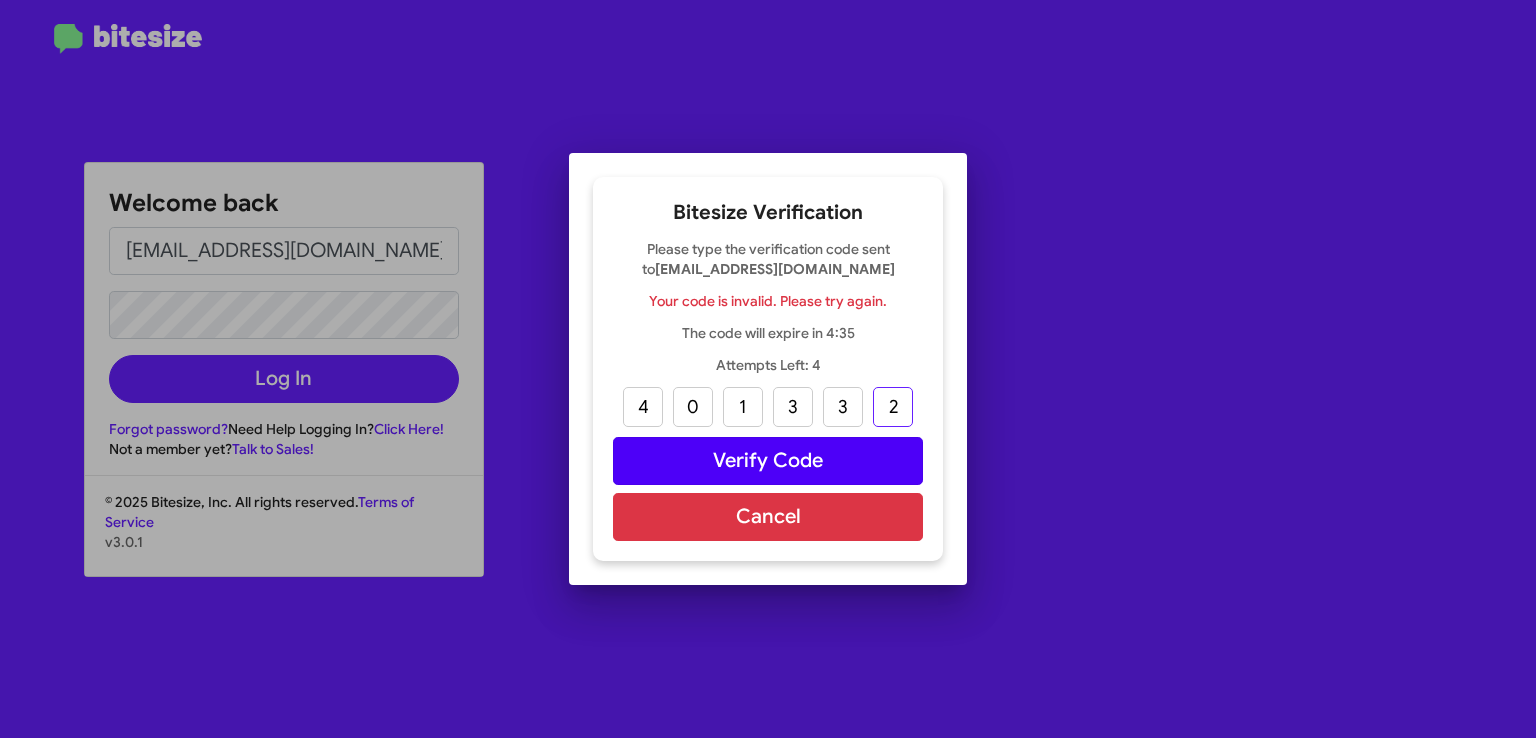 type on "2" 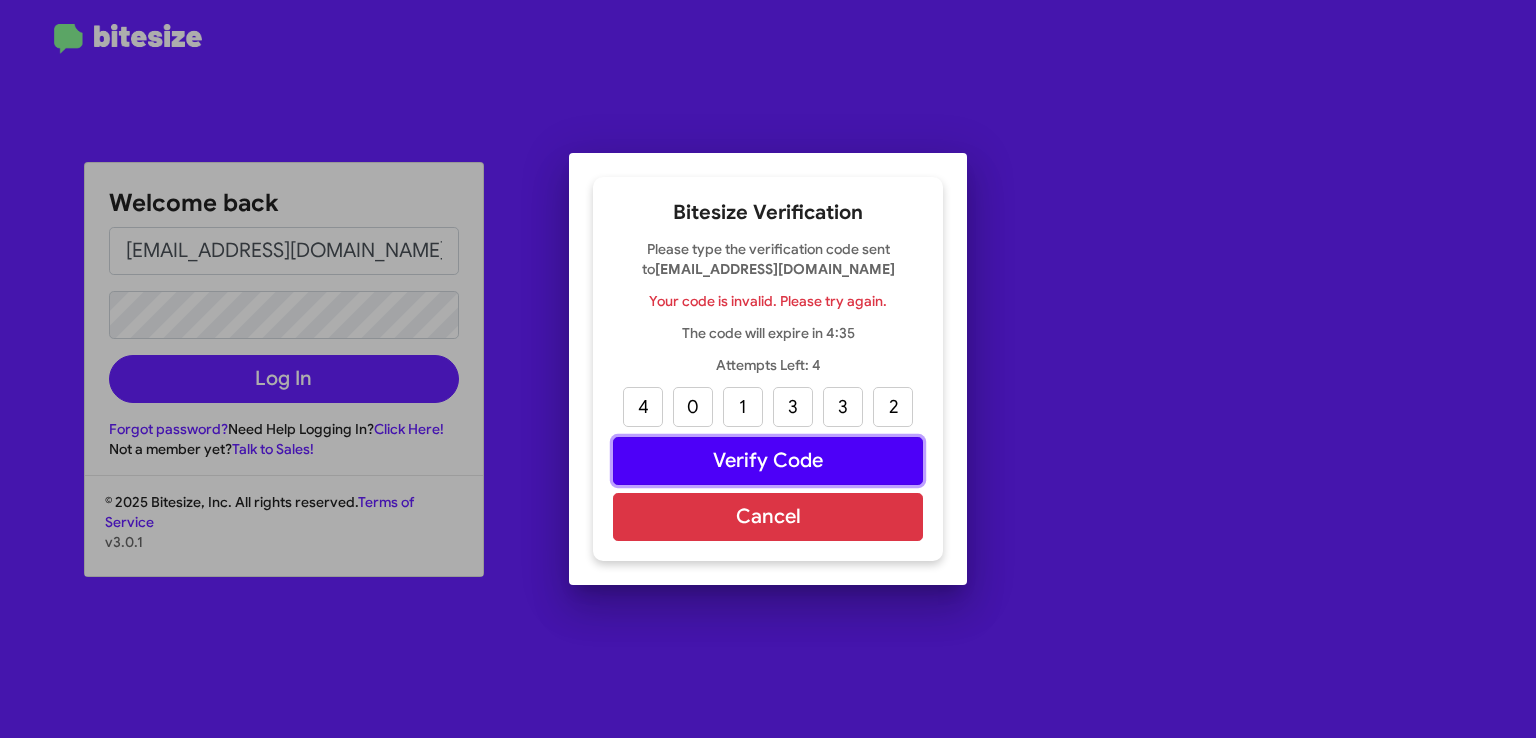 click on "Verify Code" at bounding box center (768, 461) 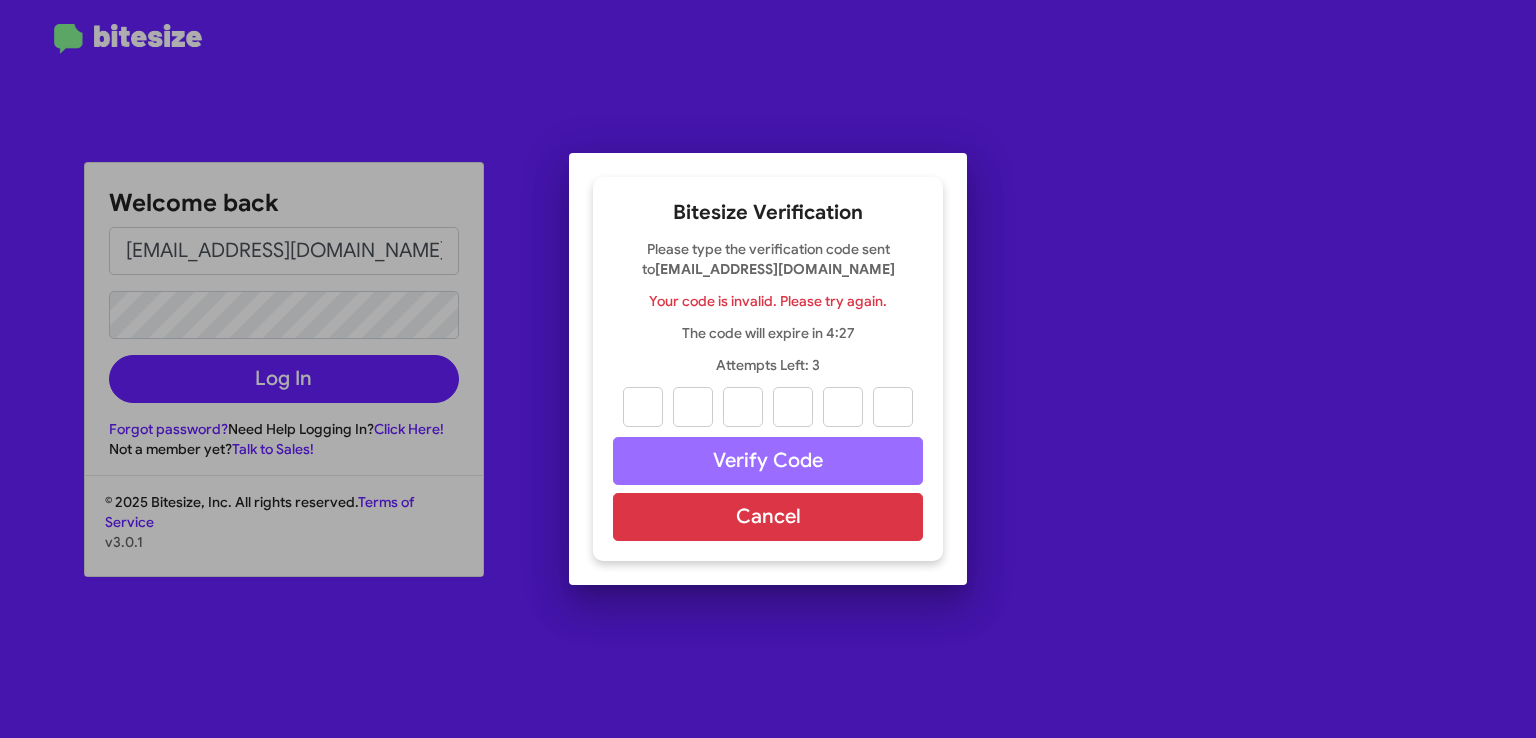 type on "4" 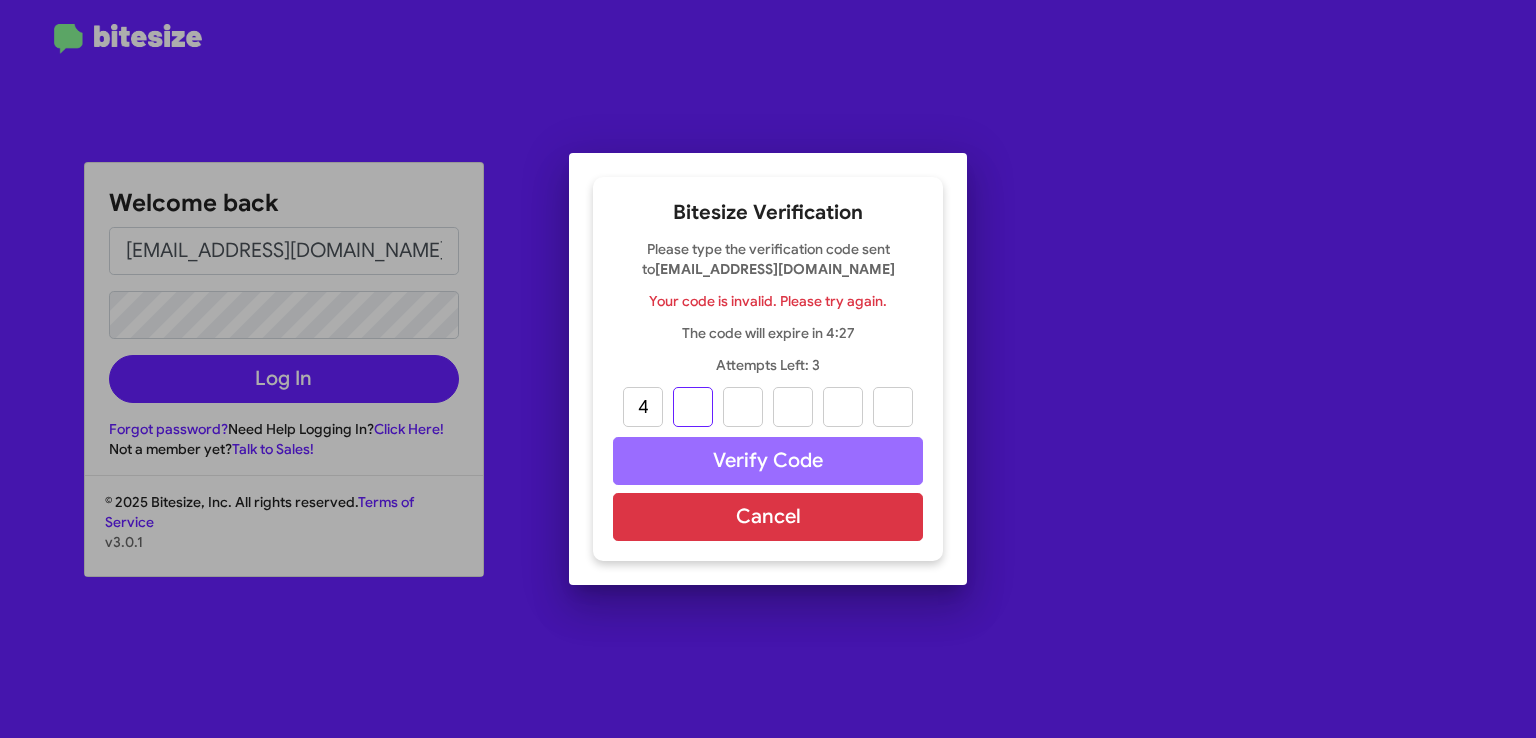 type on "0" 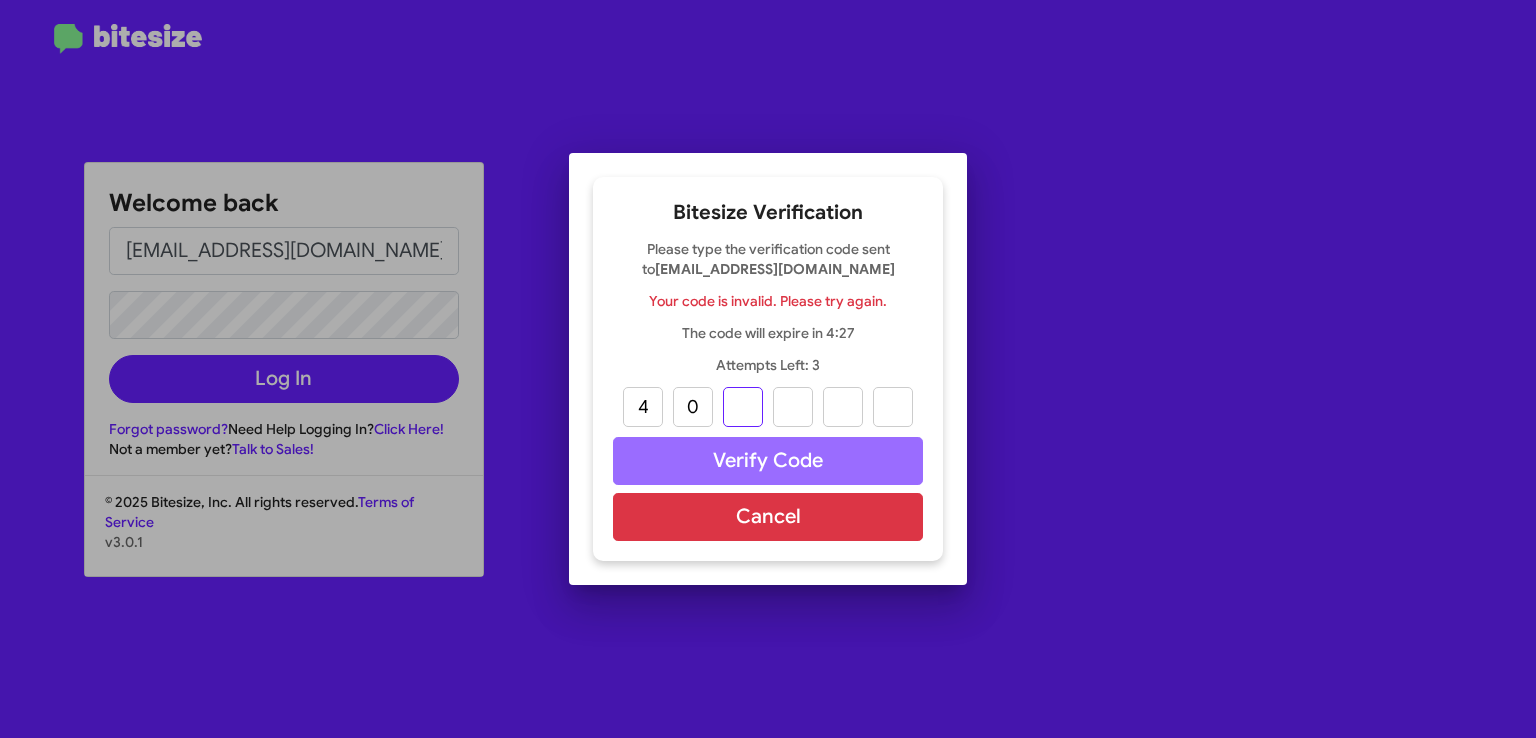 type on "1" 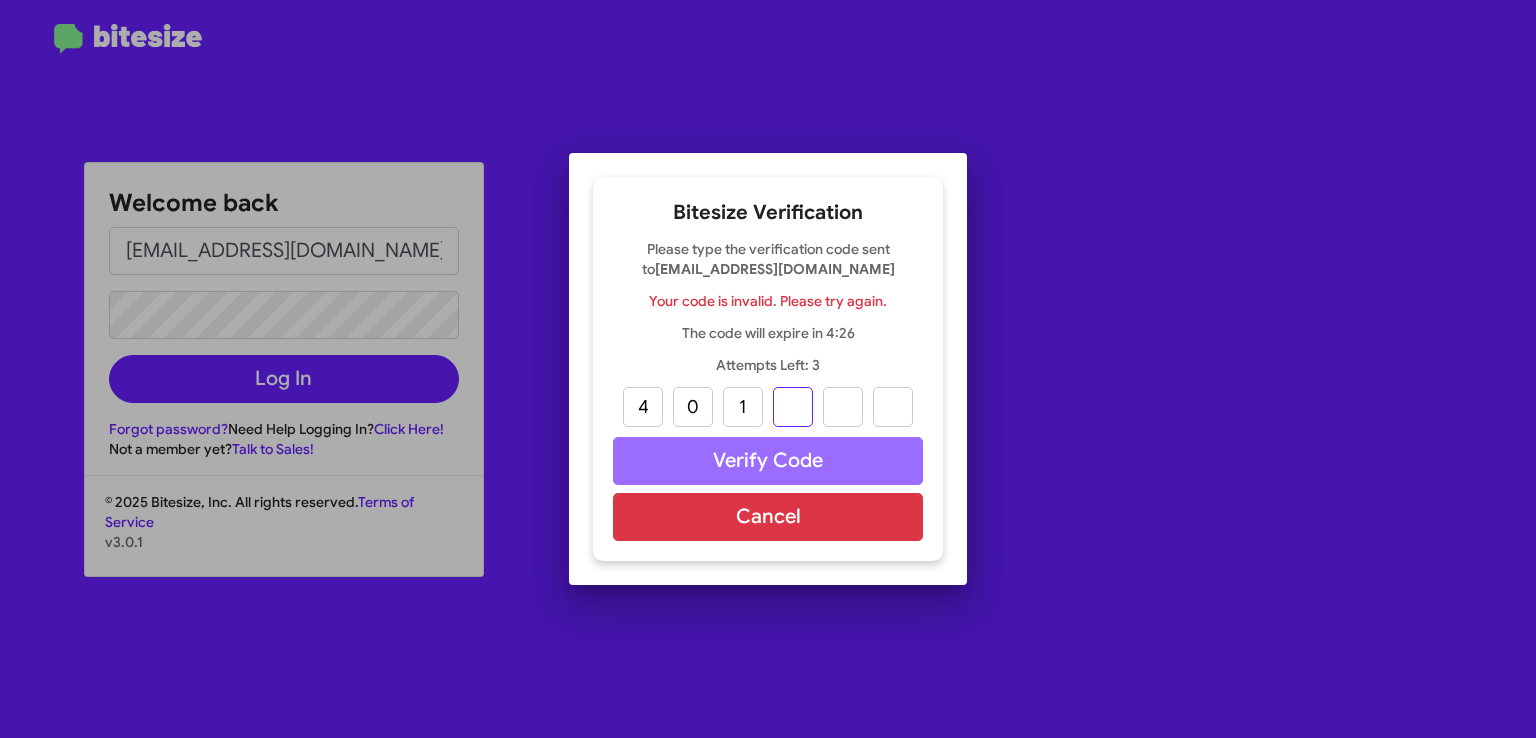 type on "3" 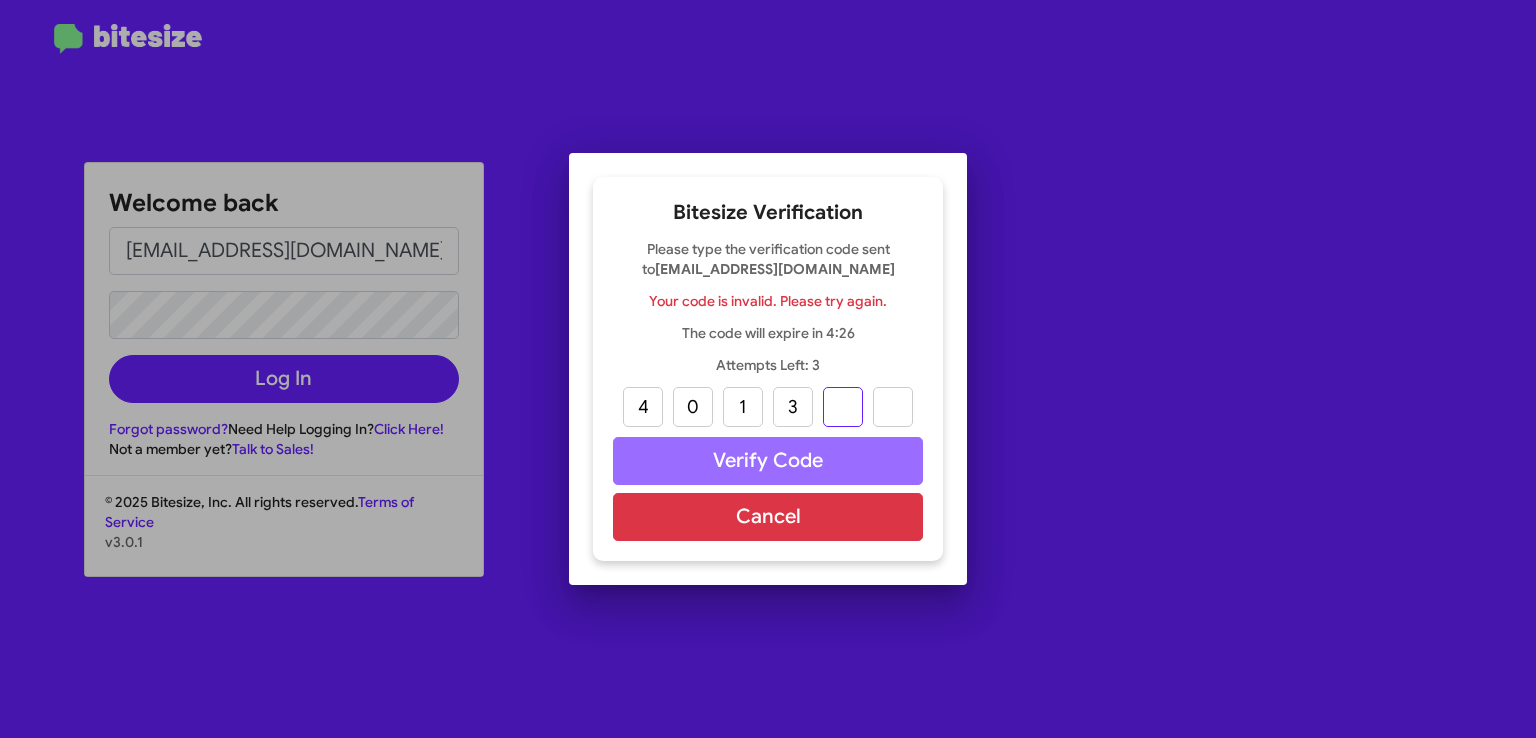 type on "3" 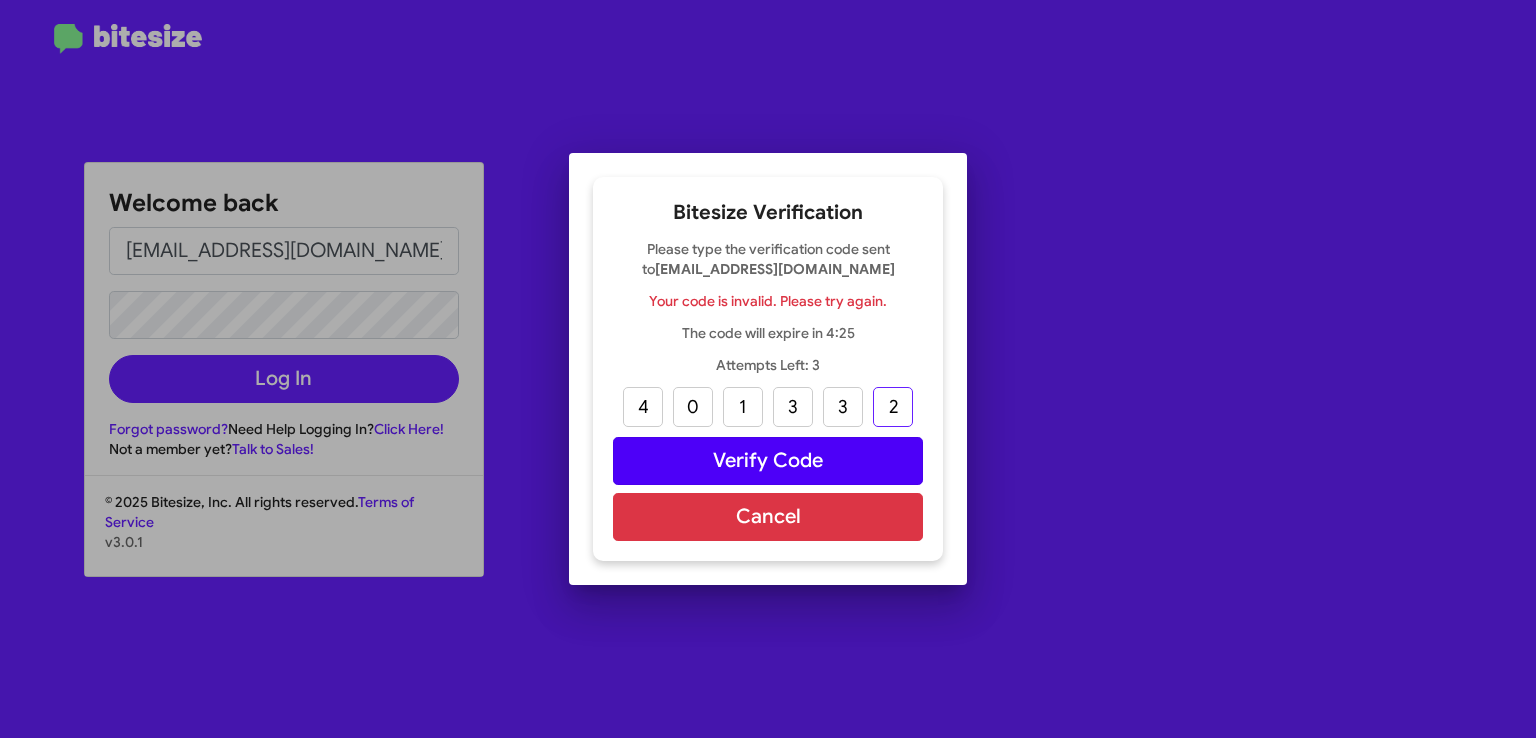 type on "2" 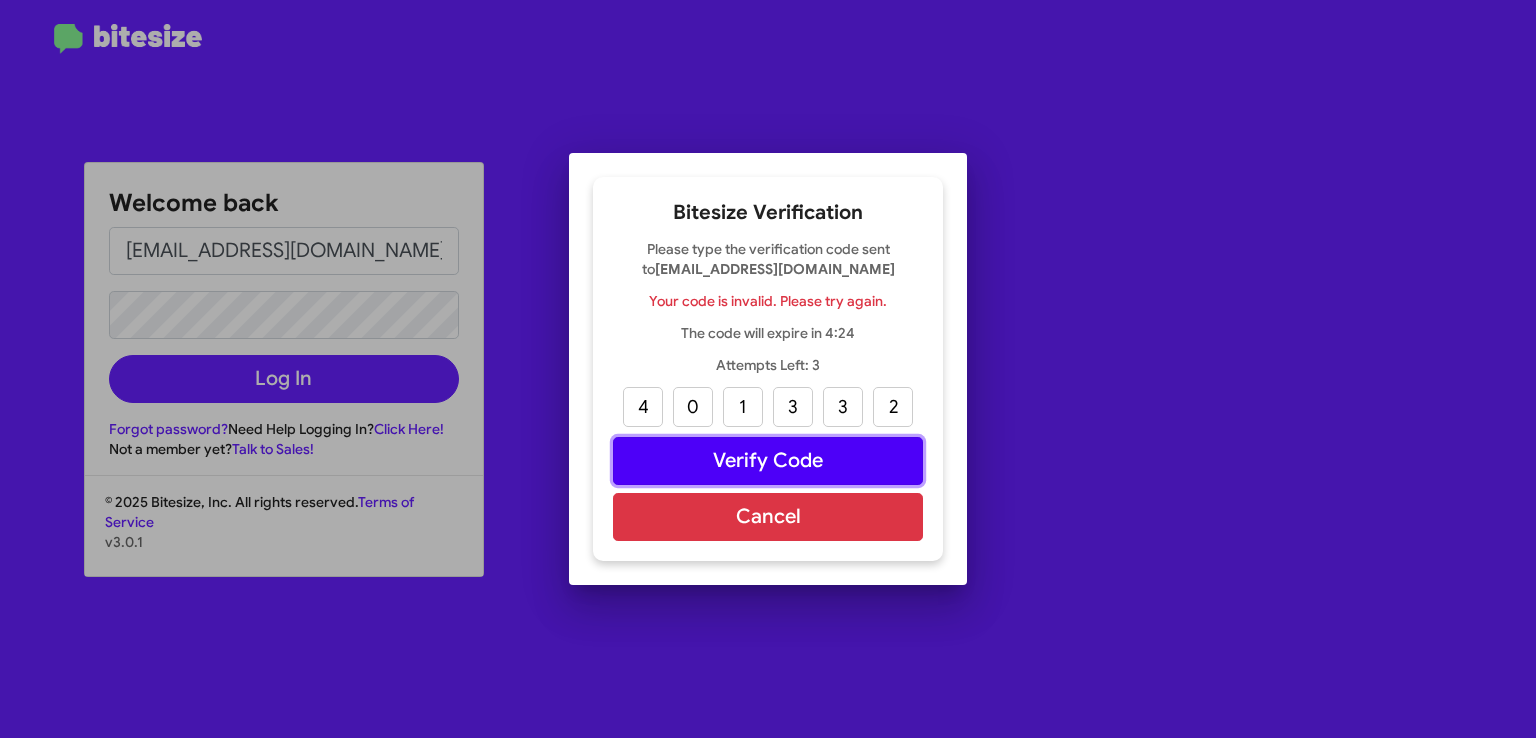 click on "Verify Code" at bounding box center (768, 461) 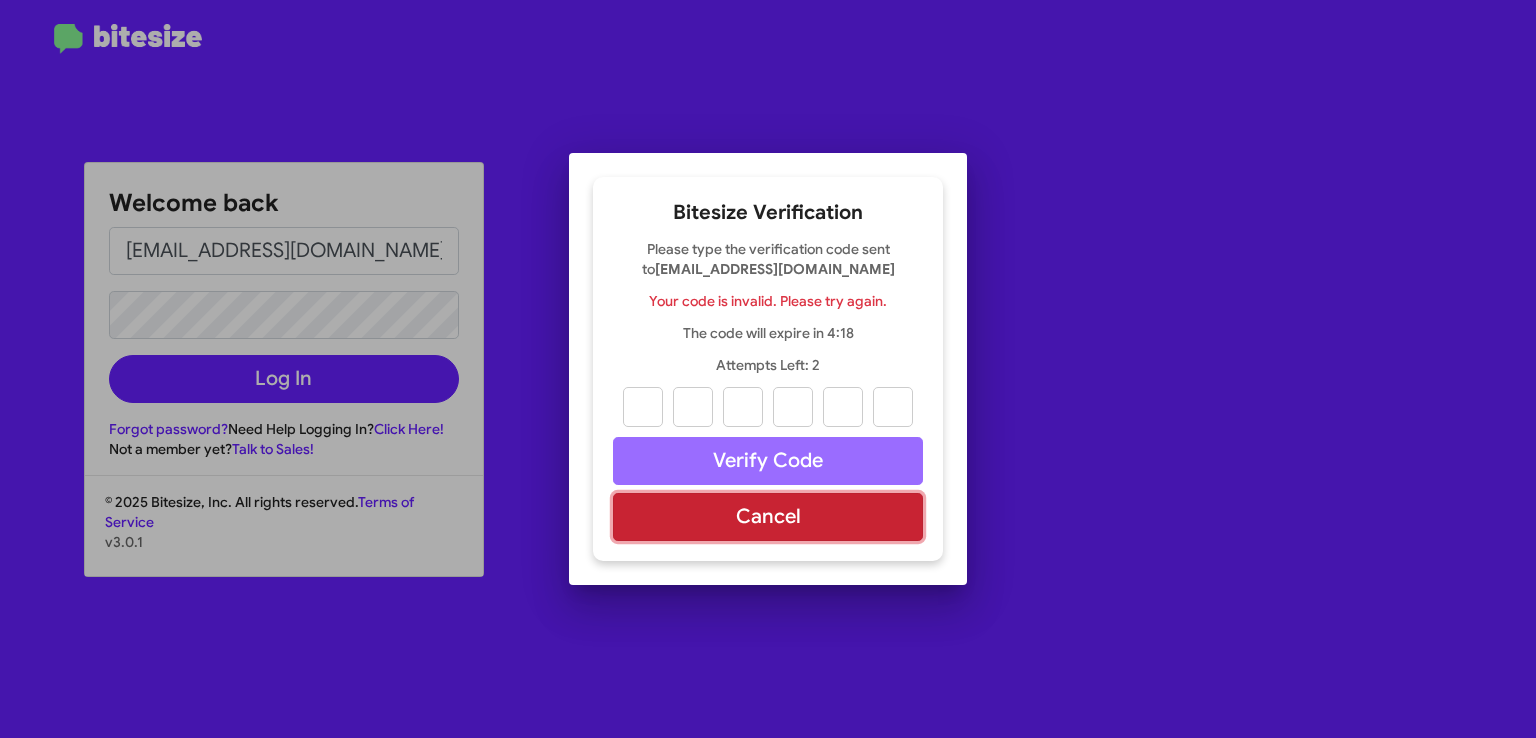 click on "Cancel" at bounding box center [768, 517] 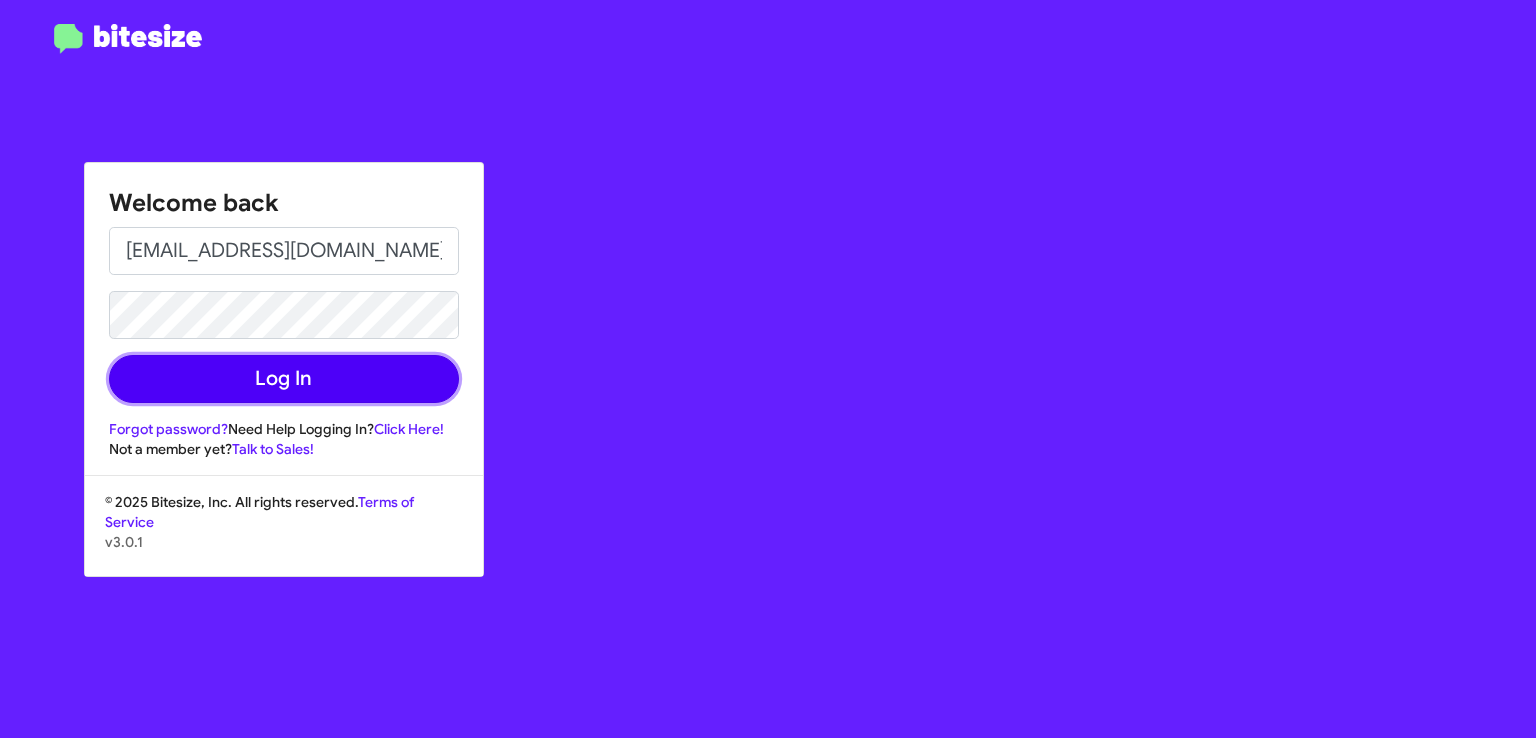 click on "Log In" 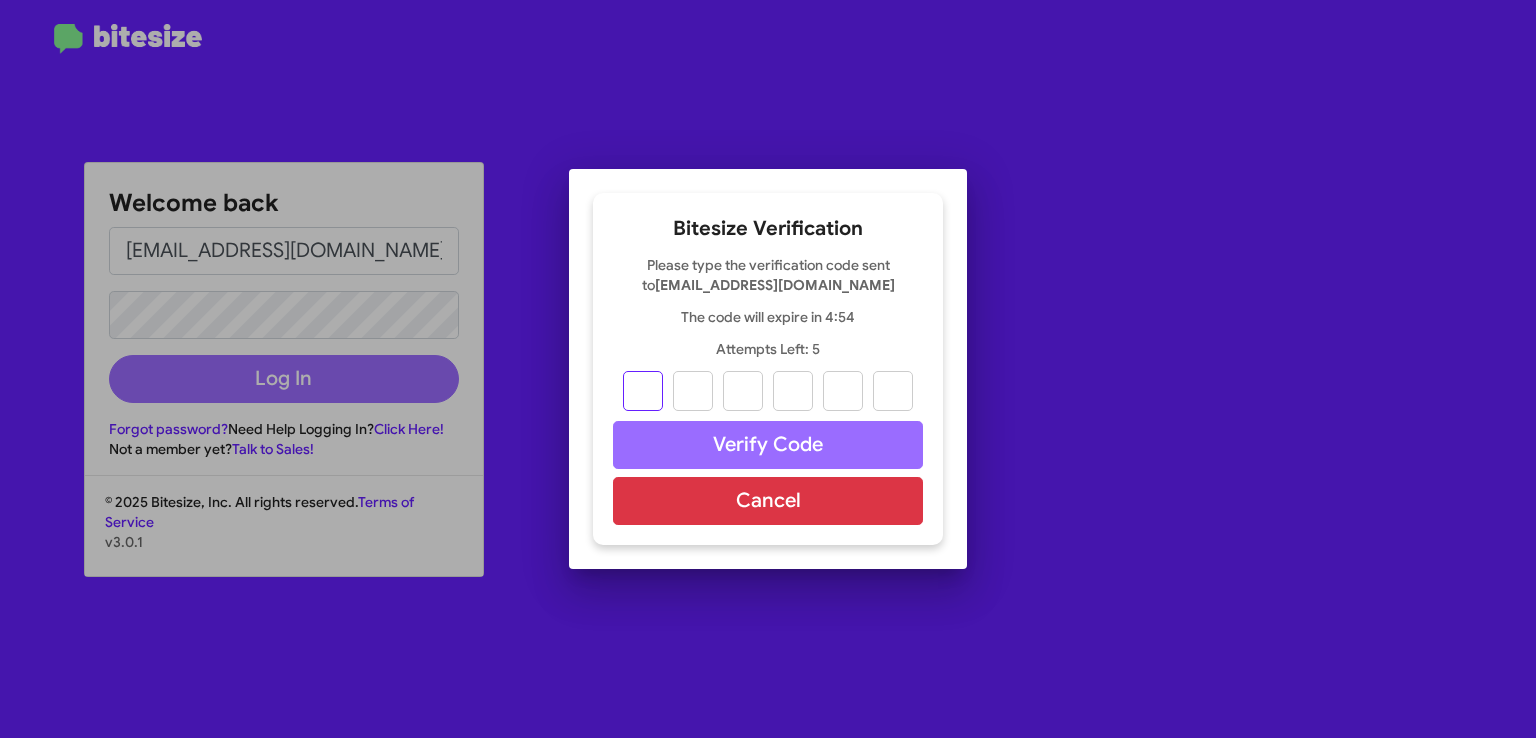 type on "4" 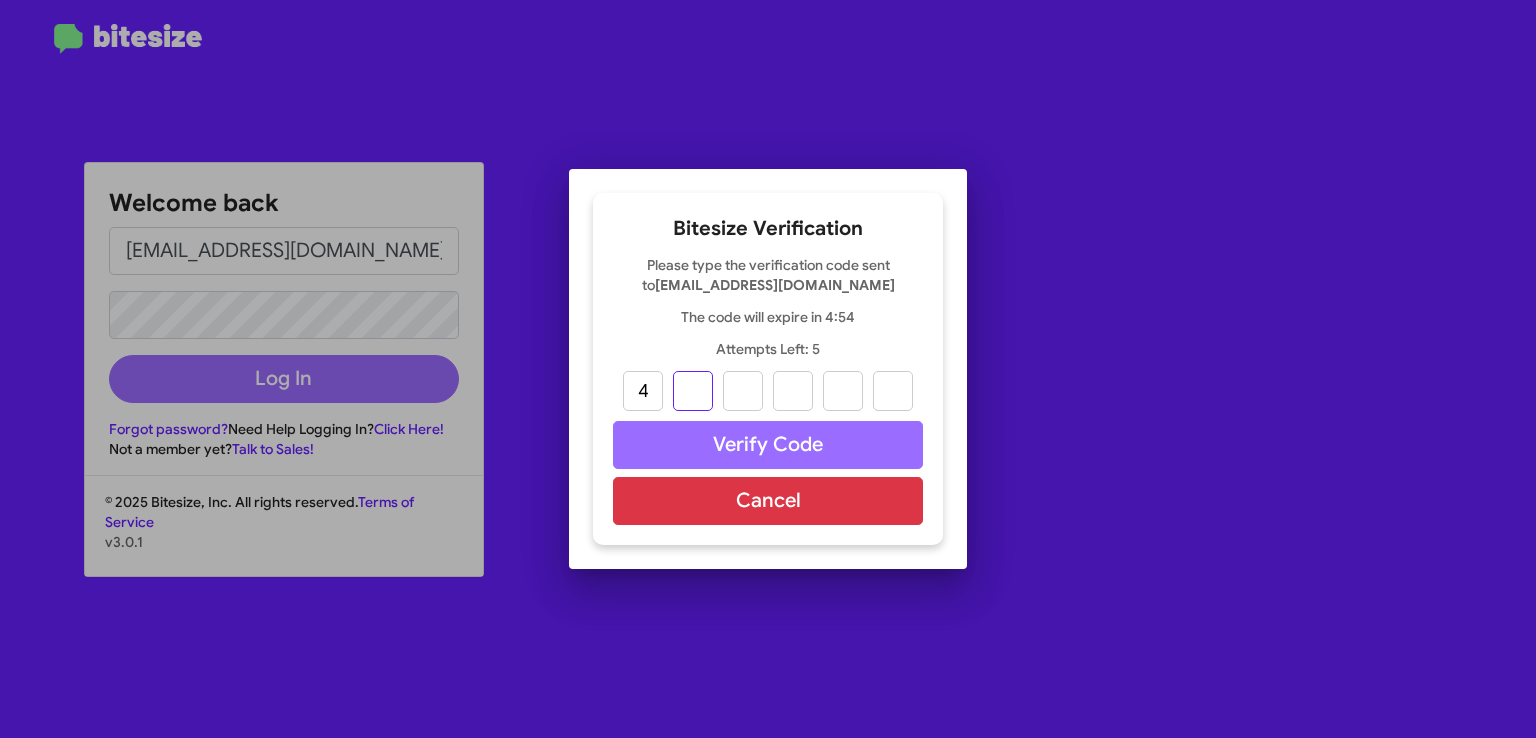 type on "0" 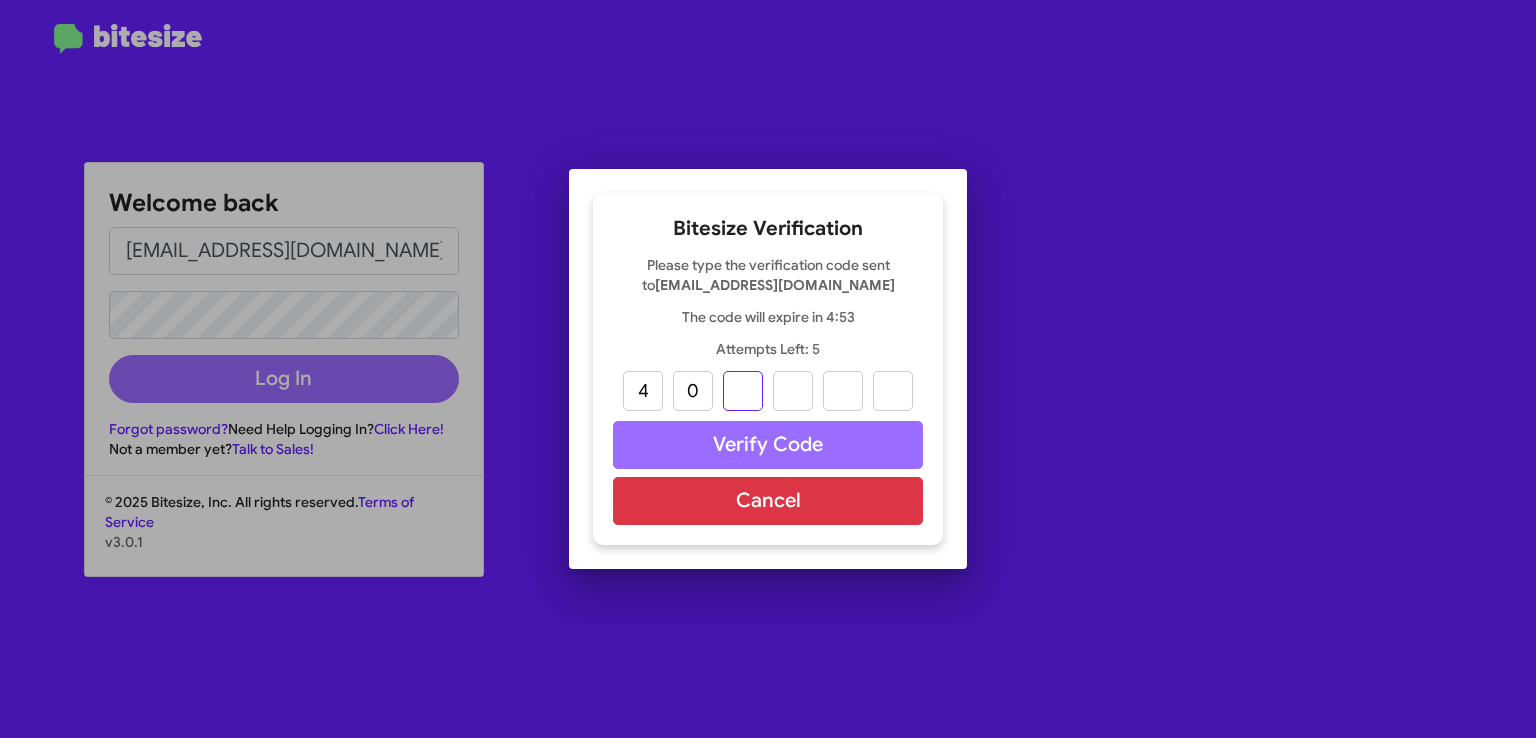 type on "1" 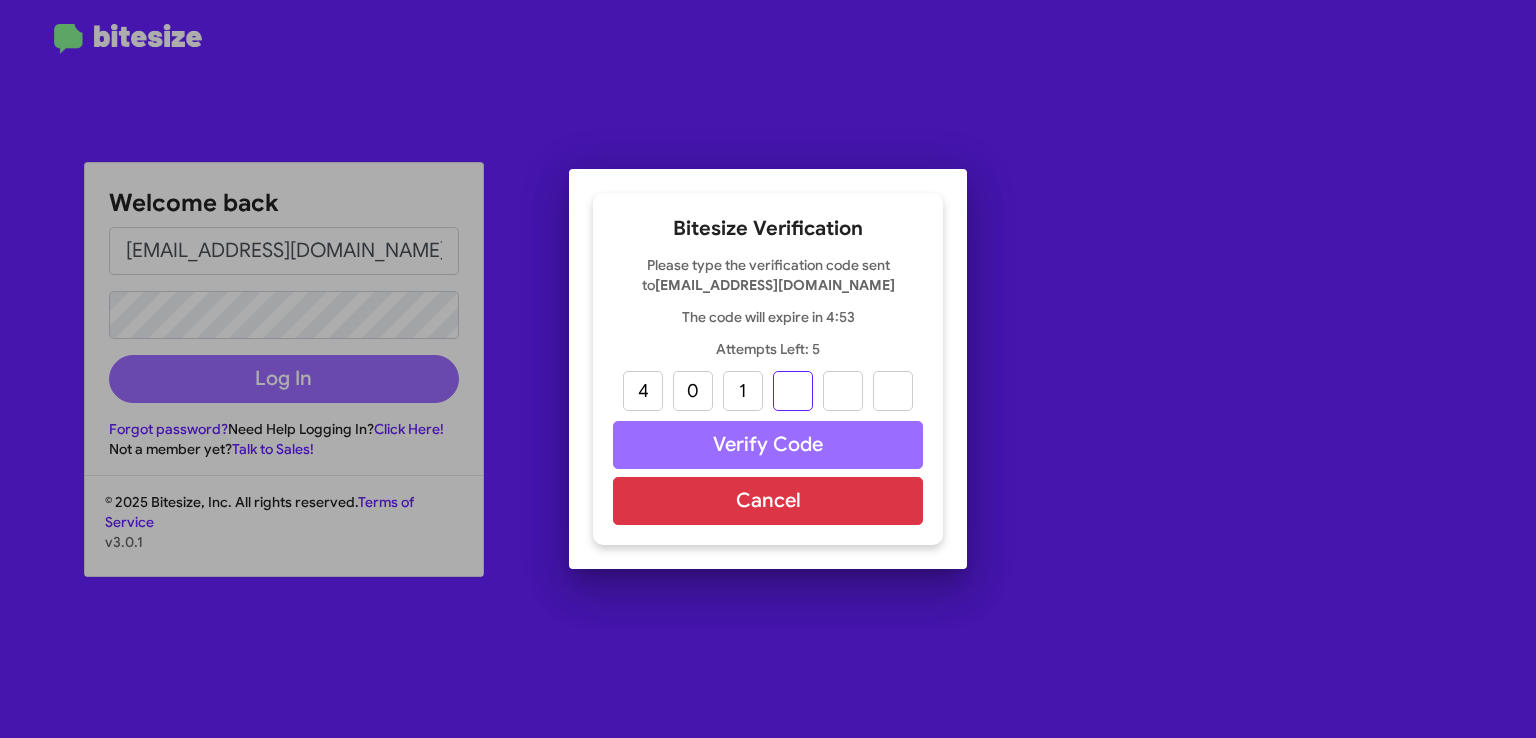 type on "3" 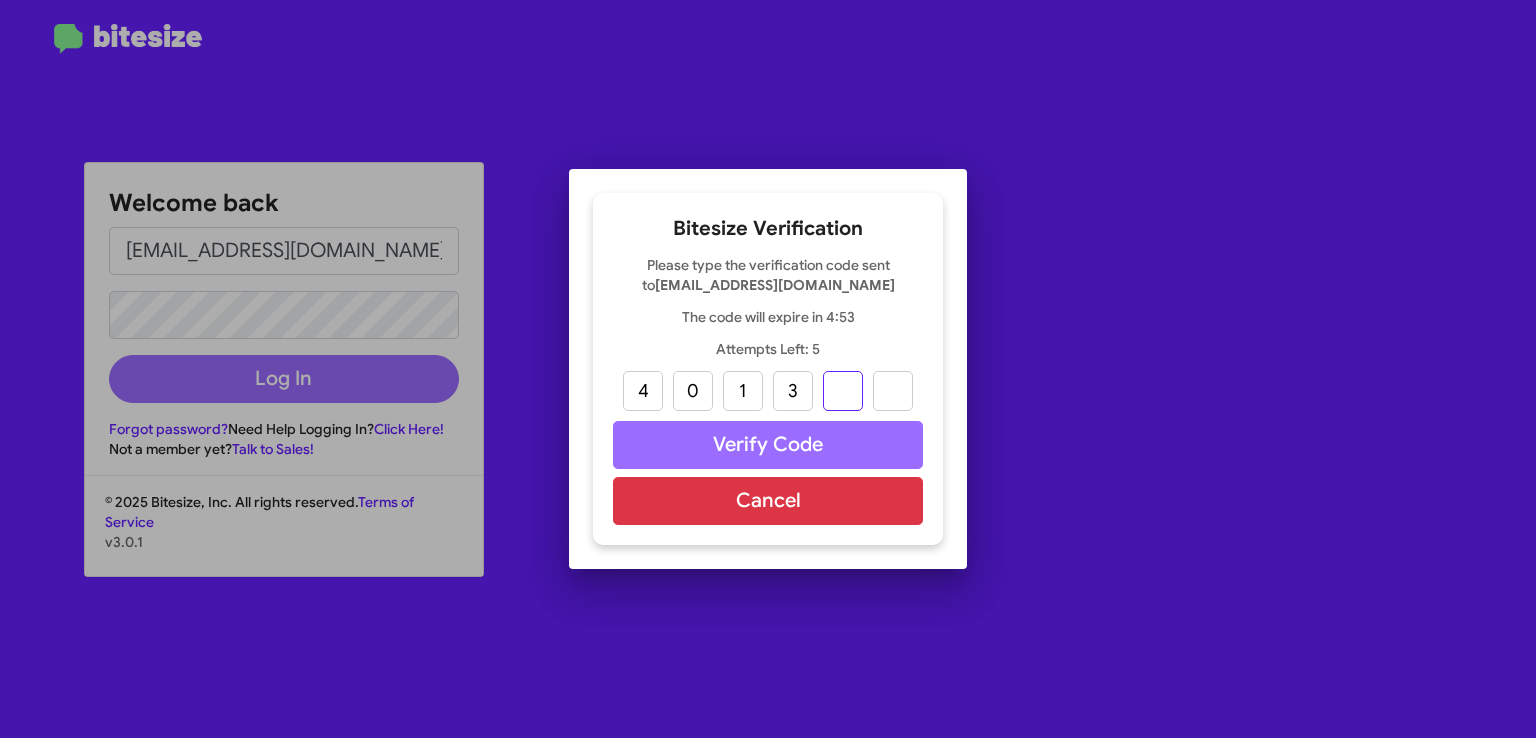 type on "3" 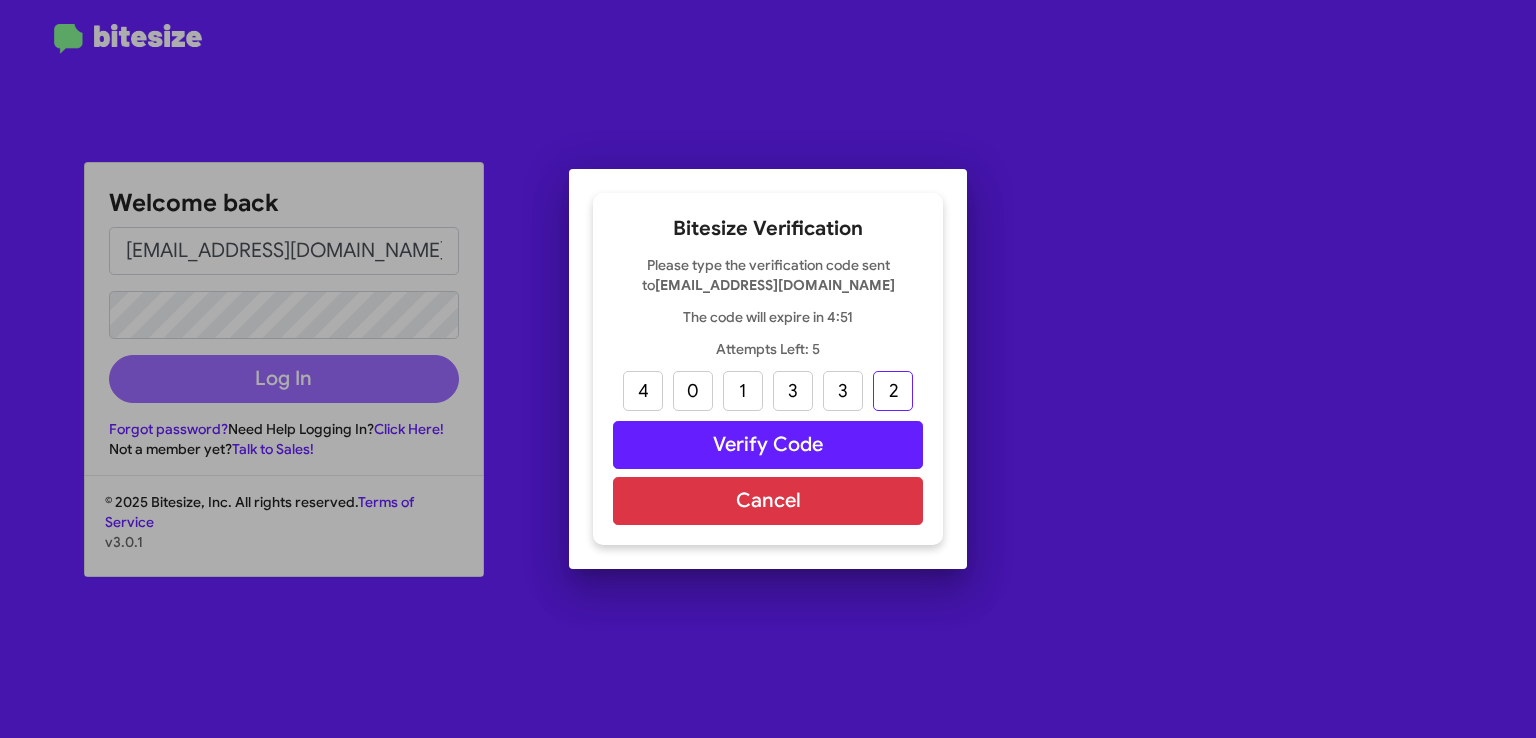 type on "2" 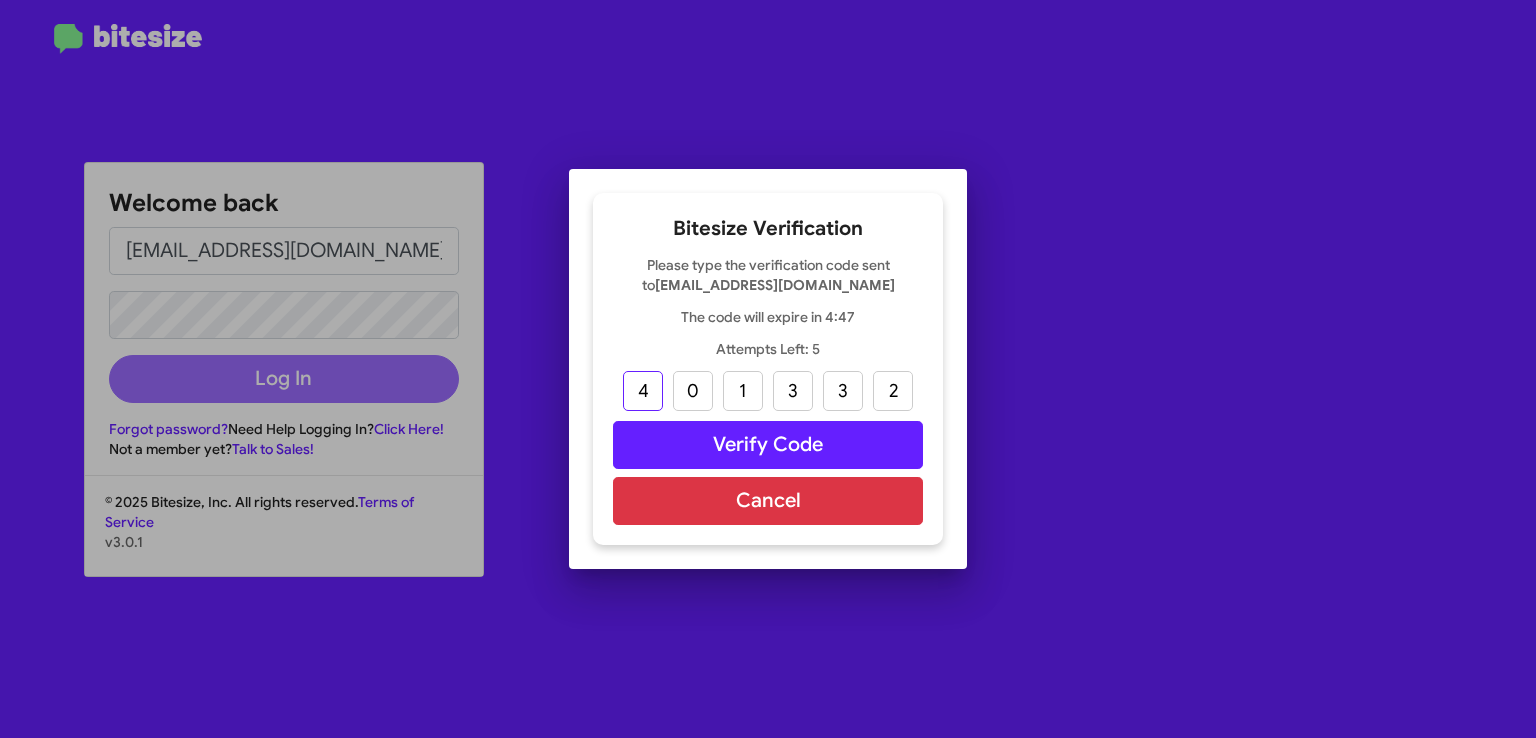 click on "4" at bounding box center (643, 391) 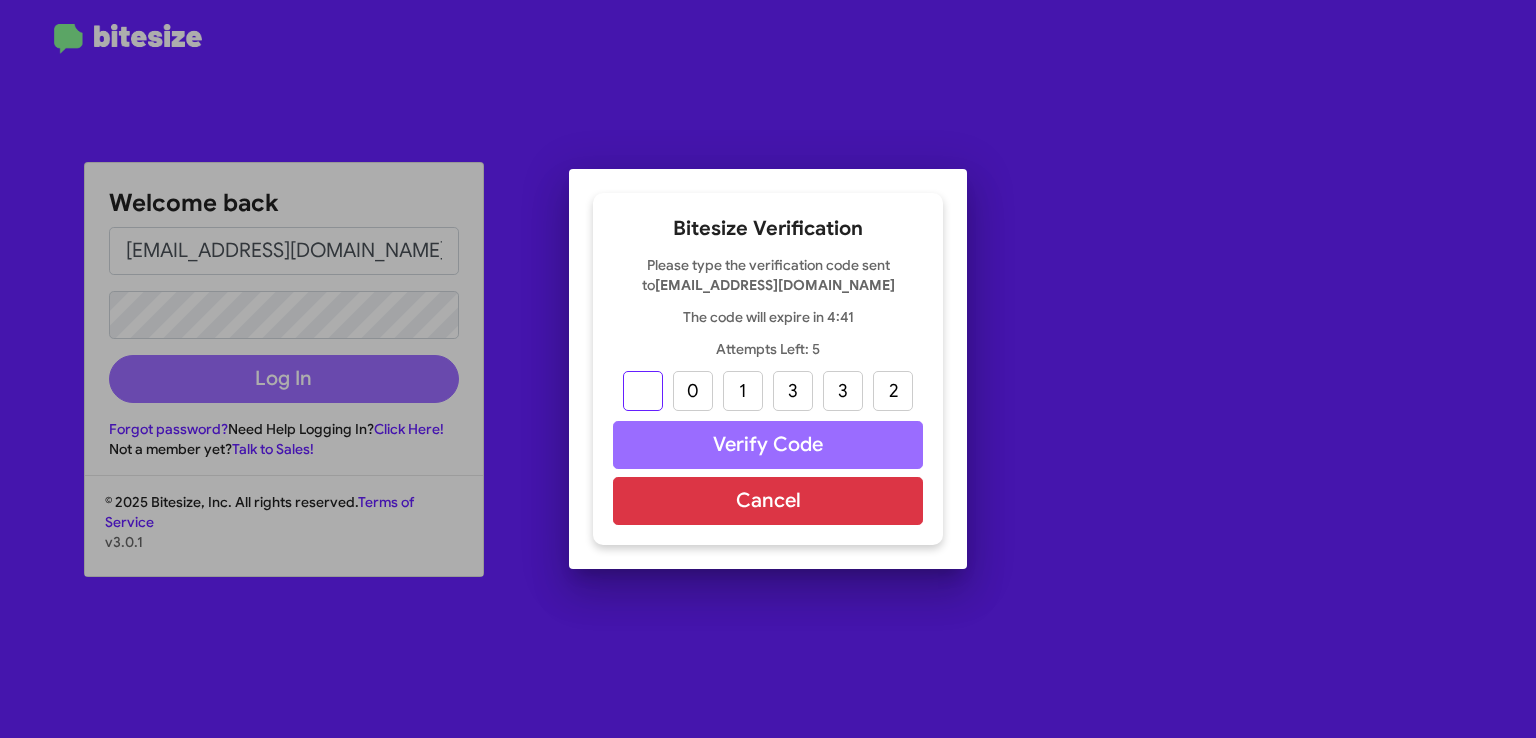 type 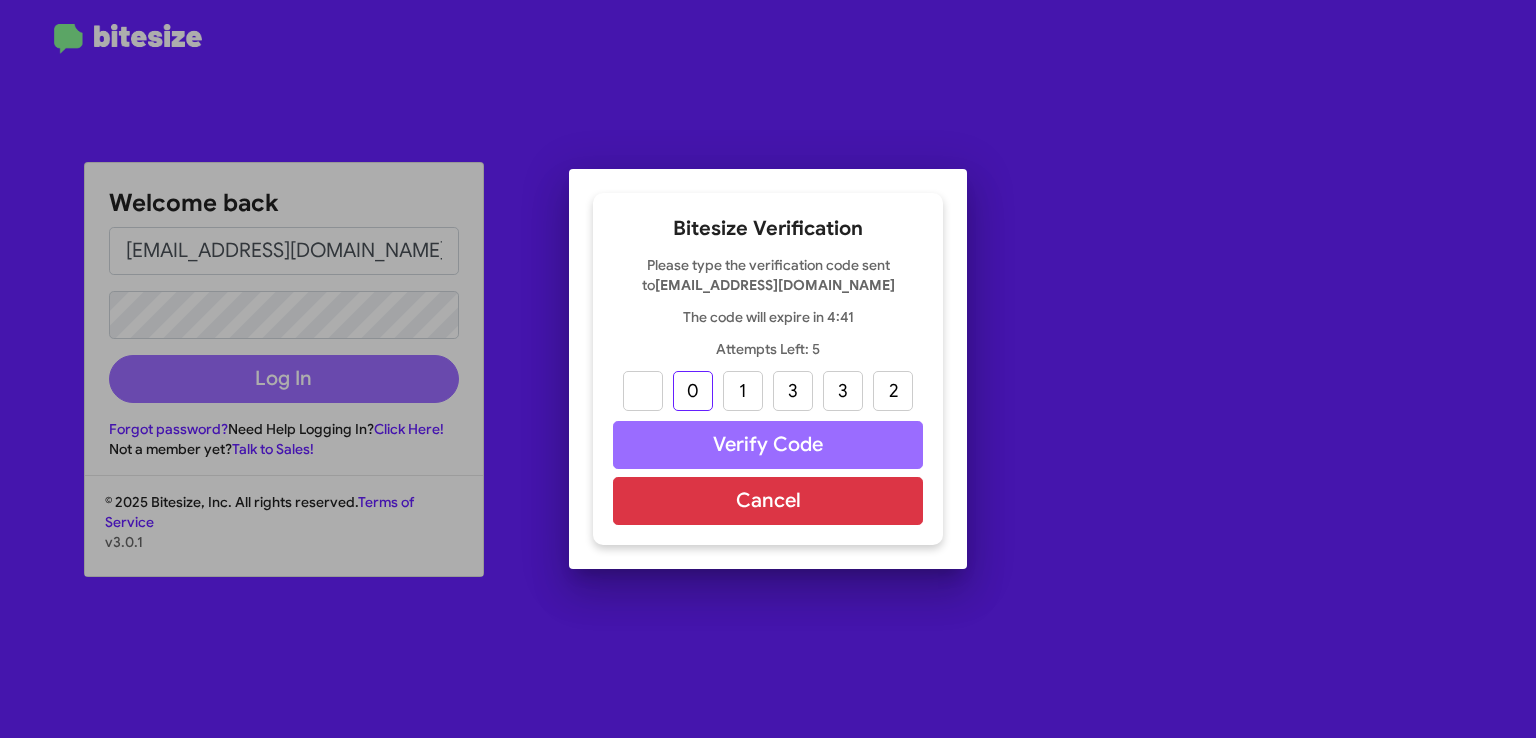 type 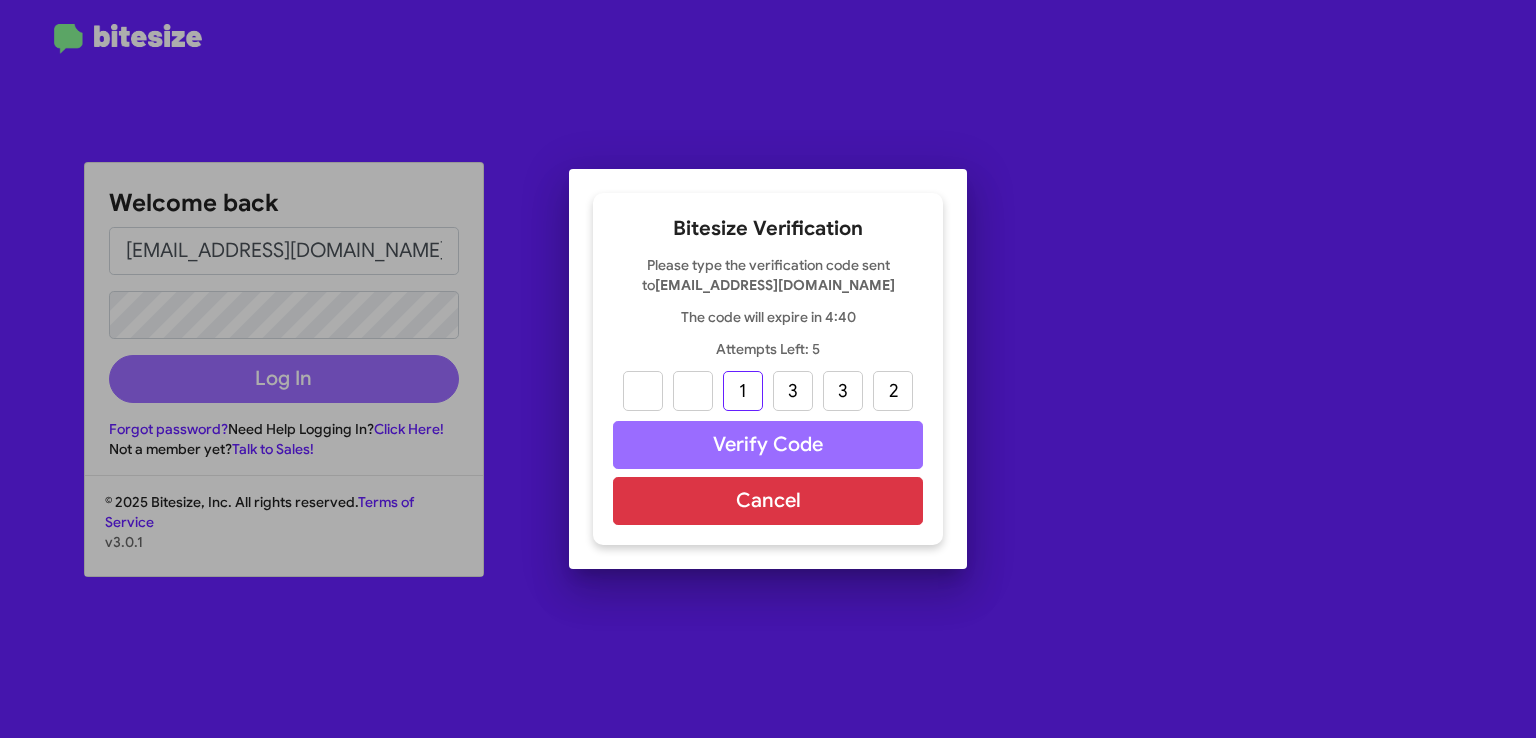type 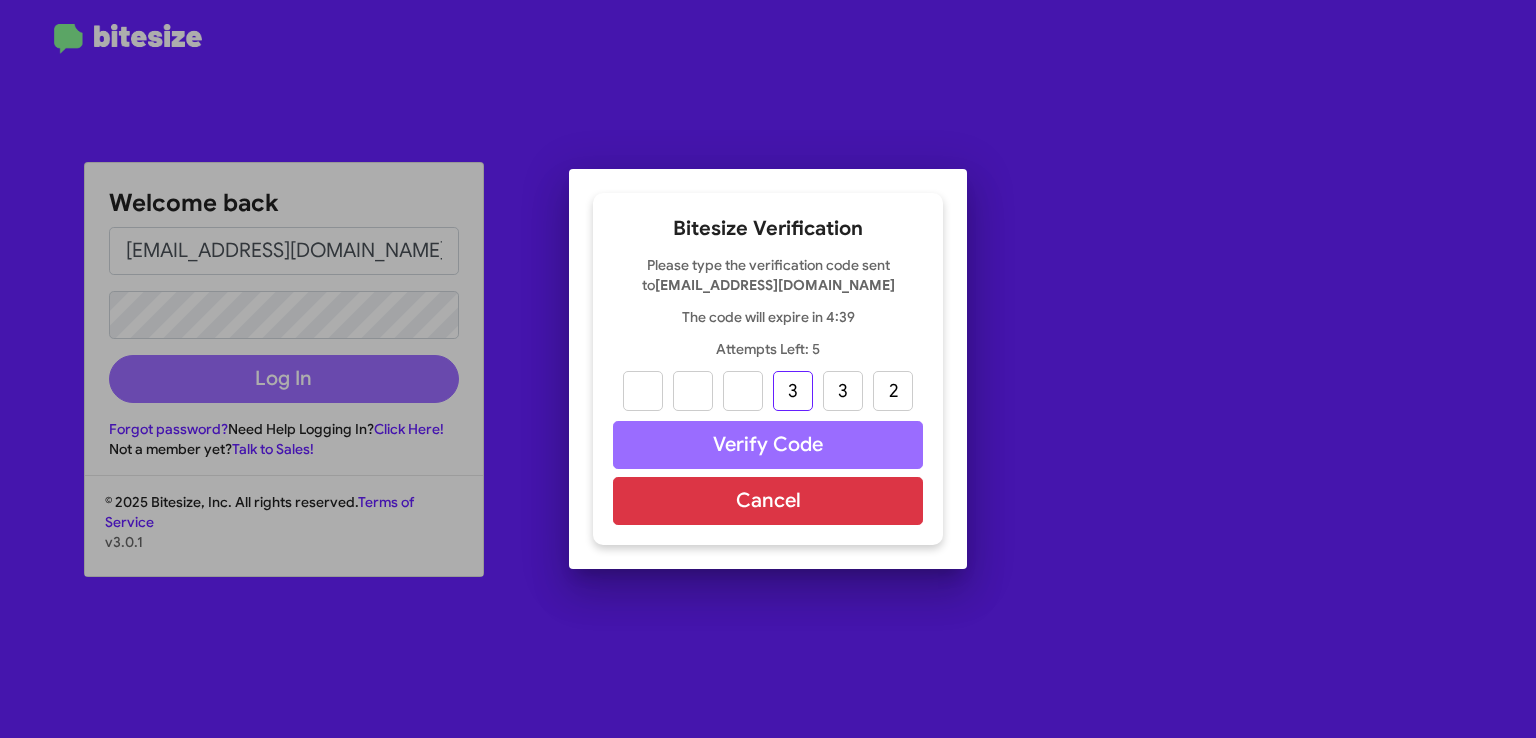 type 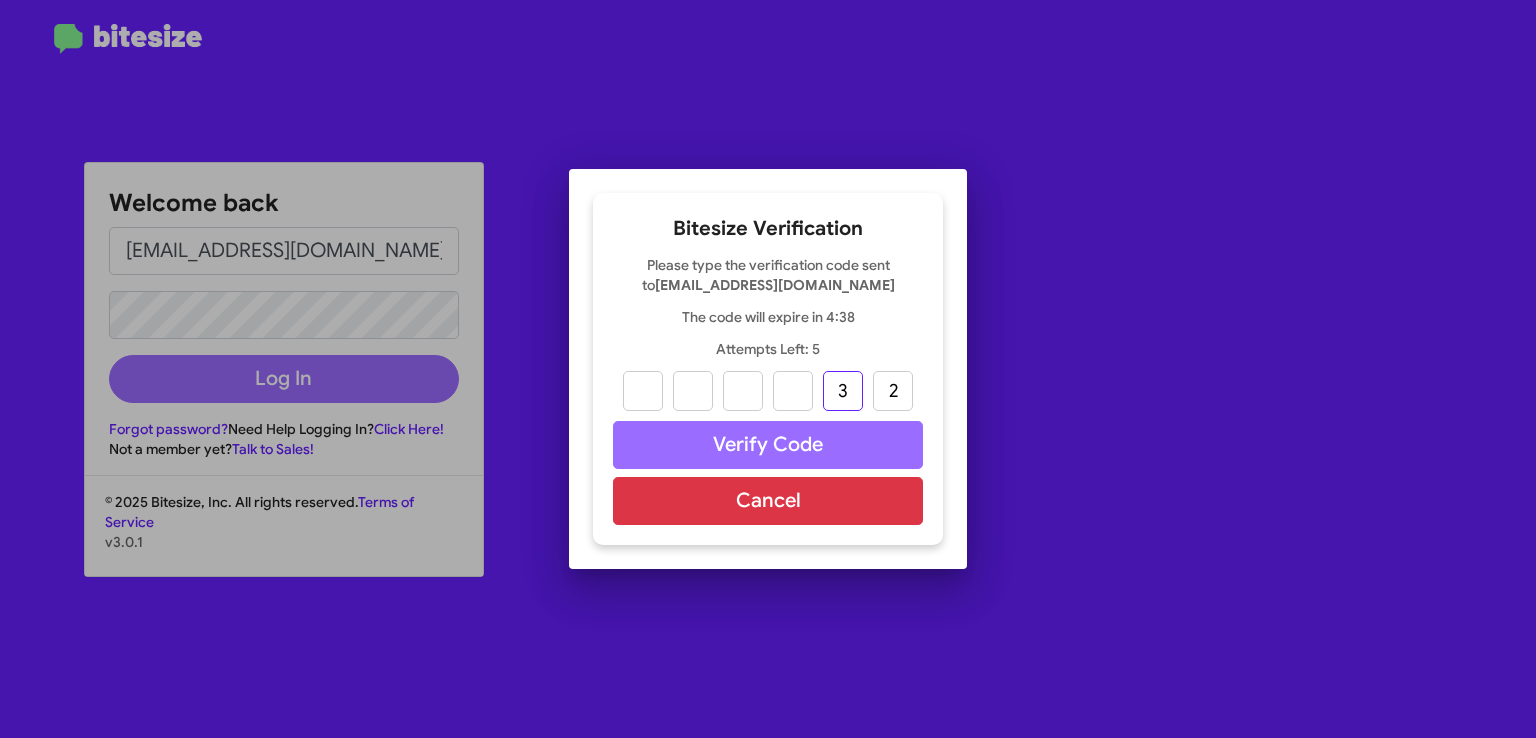 type 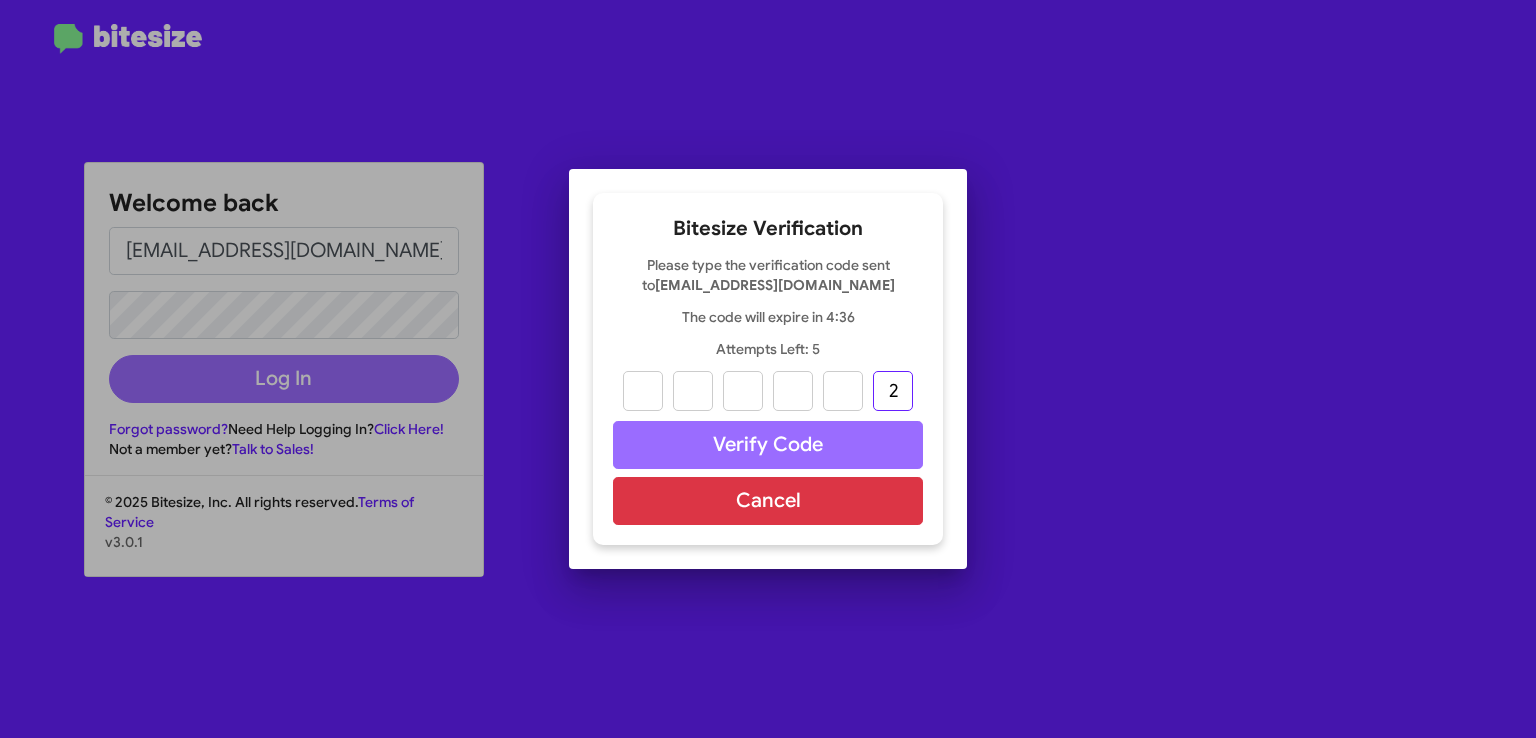 type 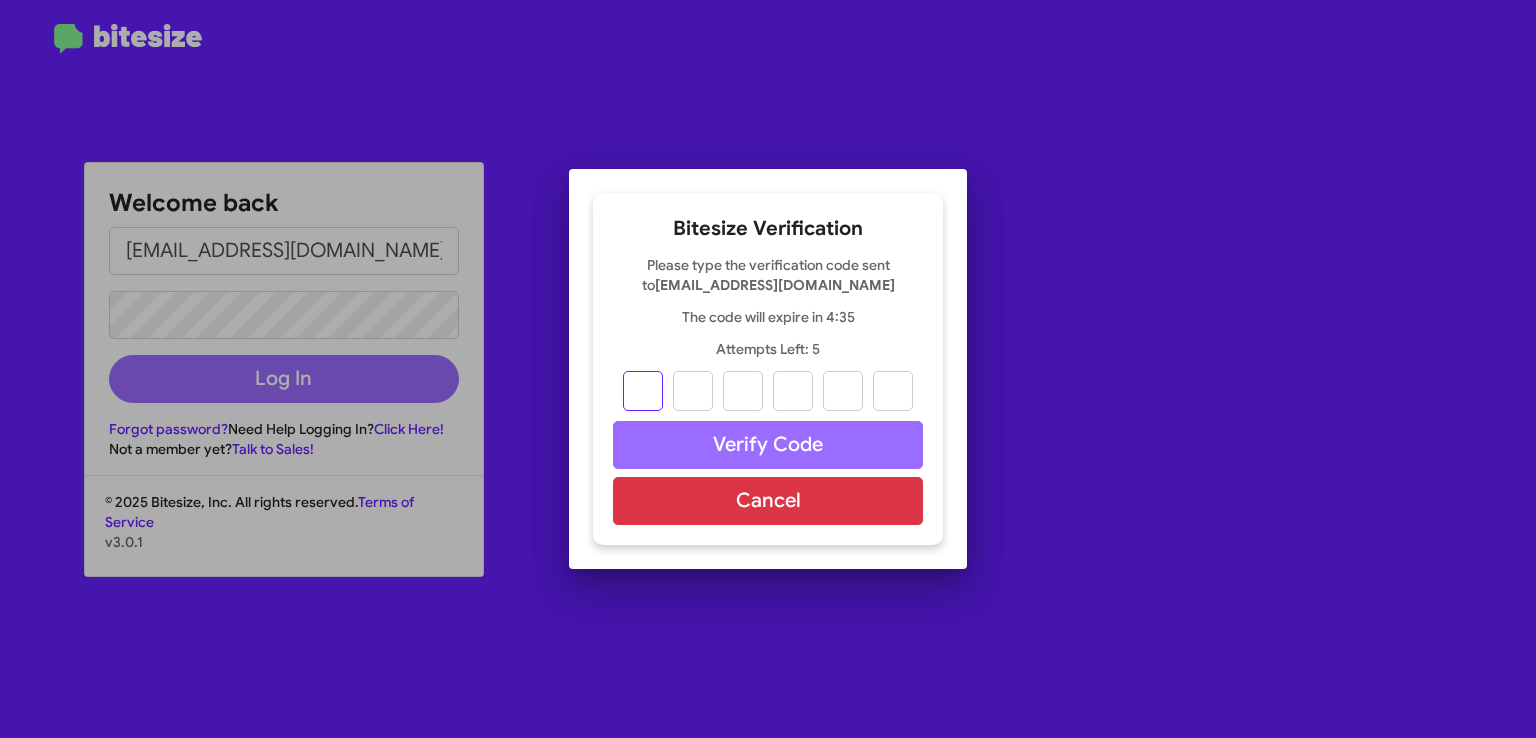 click at bounding box center [643, 391] 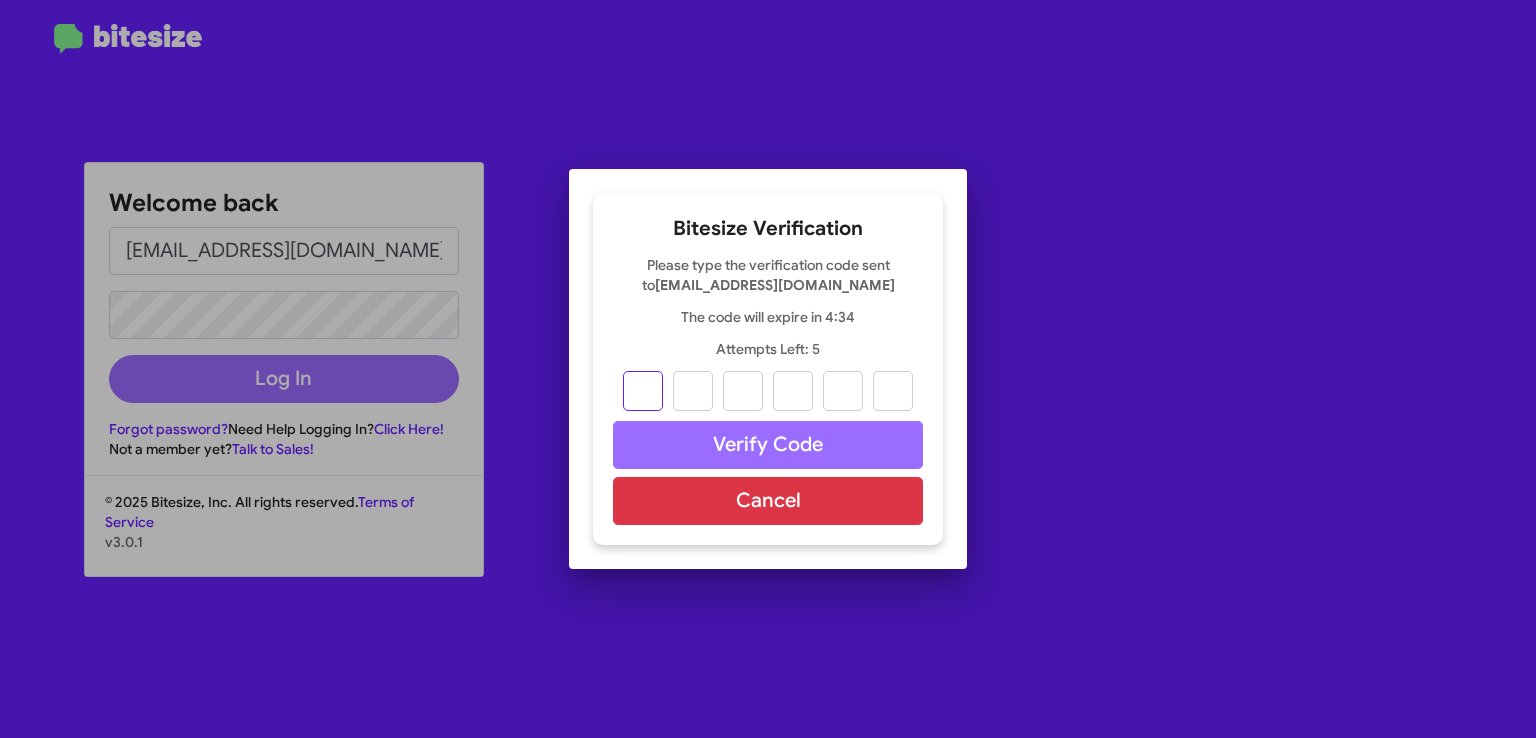 type on "7" 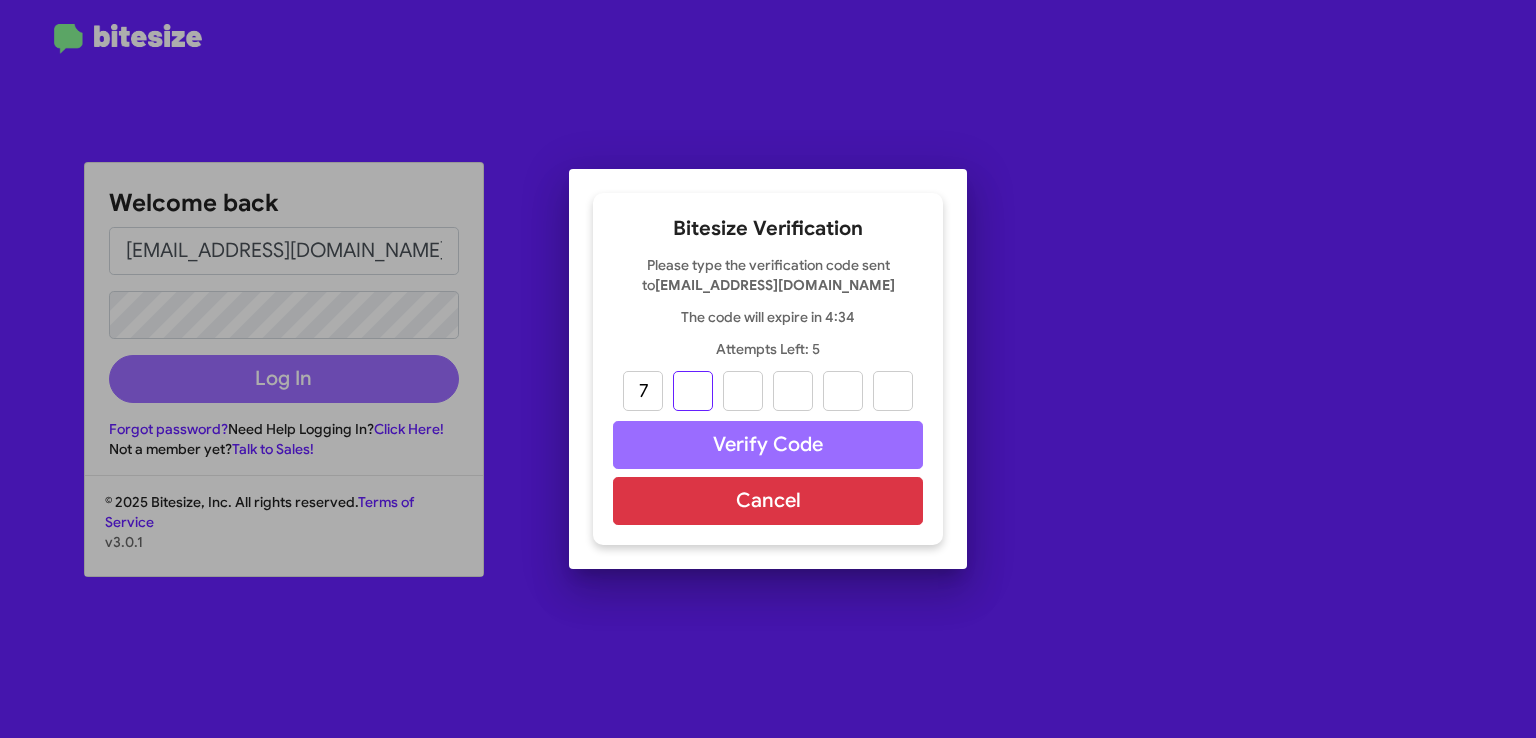 type on "0" 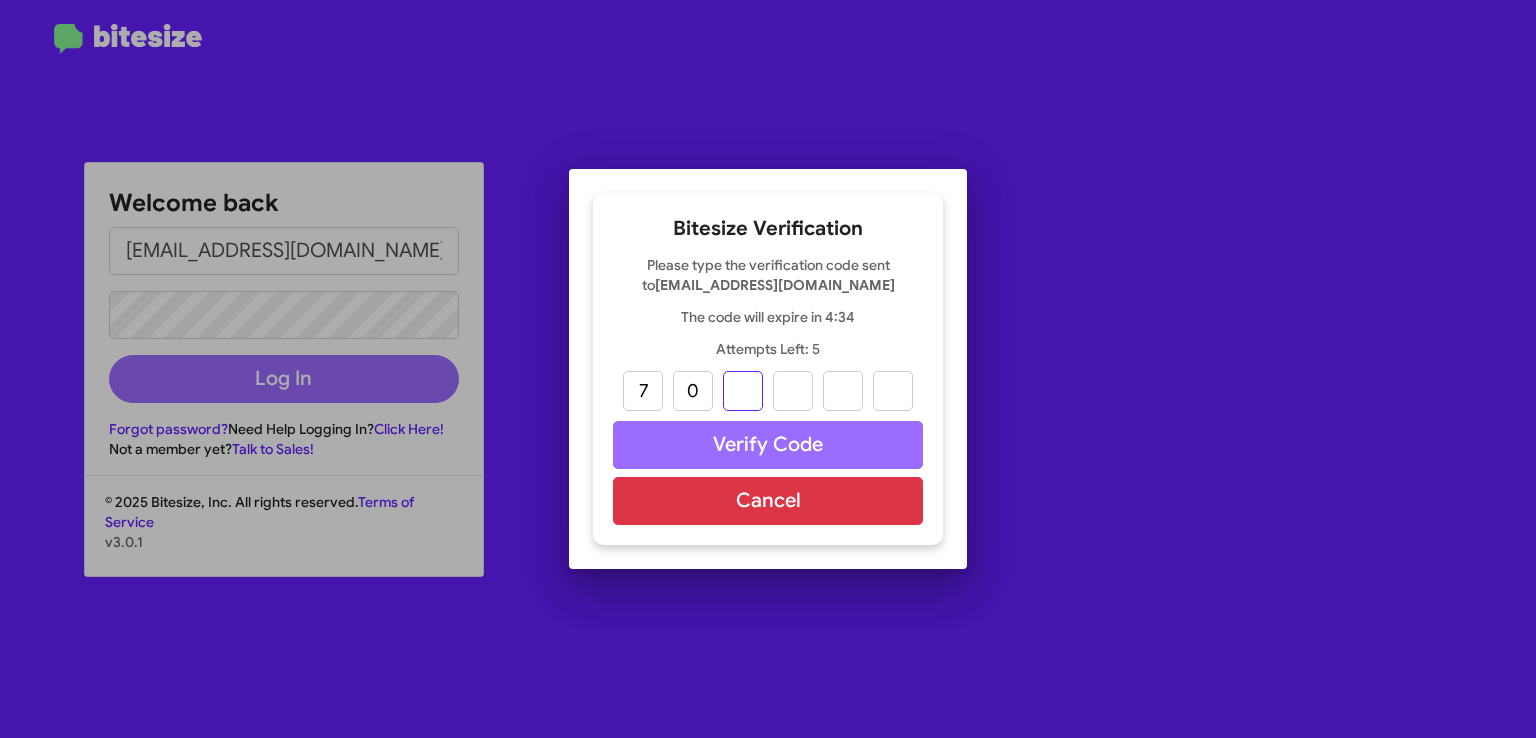 type on "0" 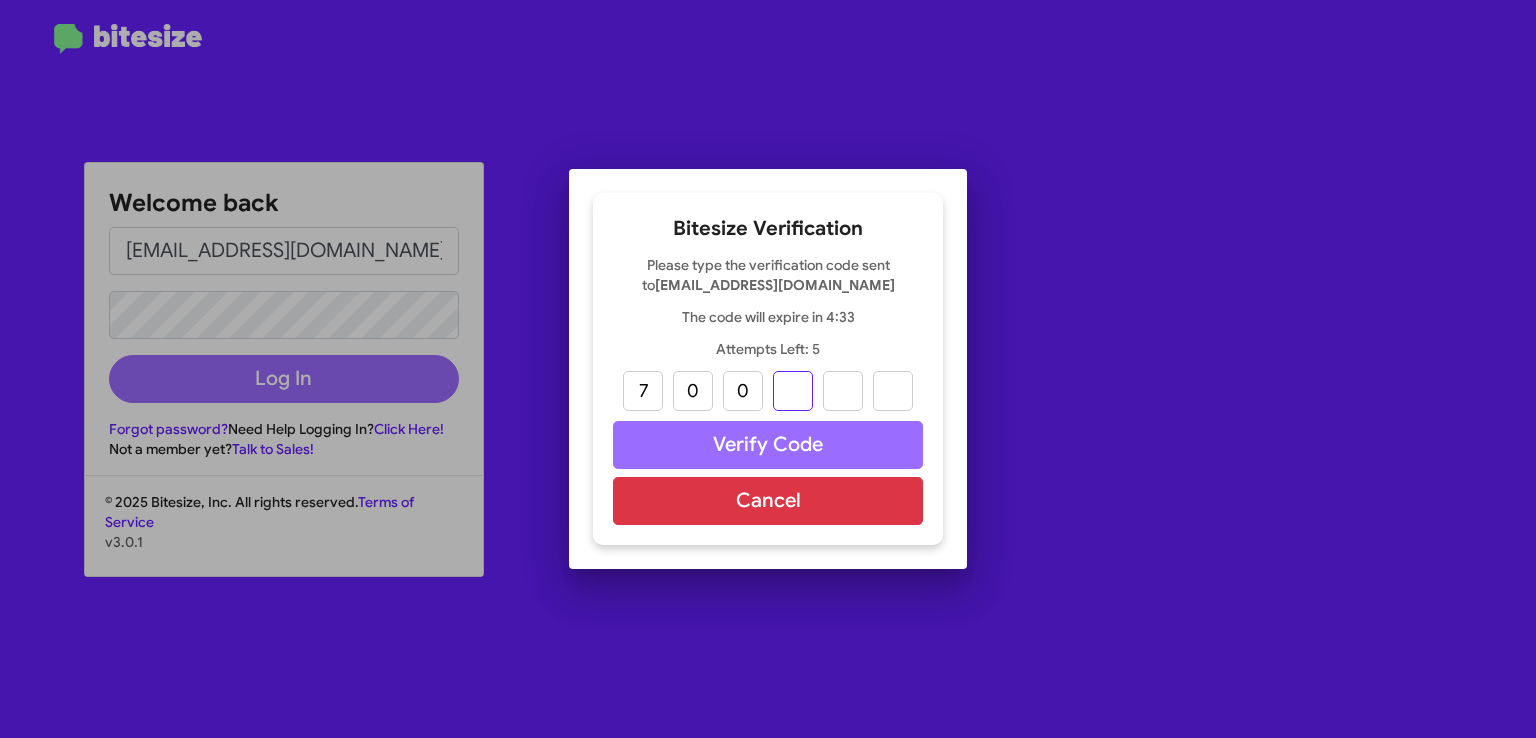 type on "7" 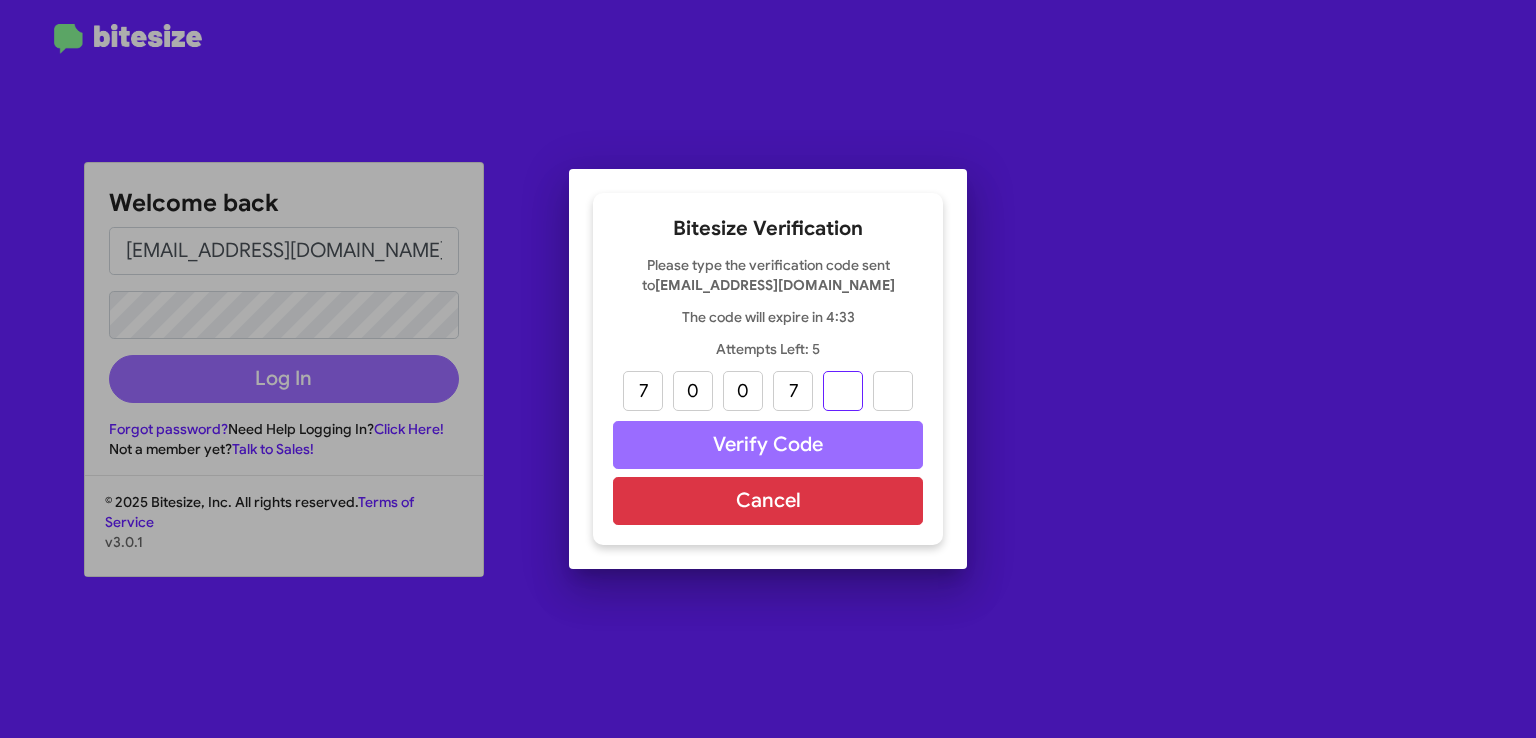 type on "4" 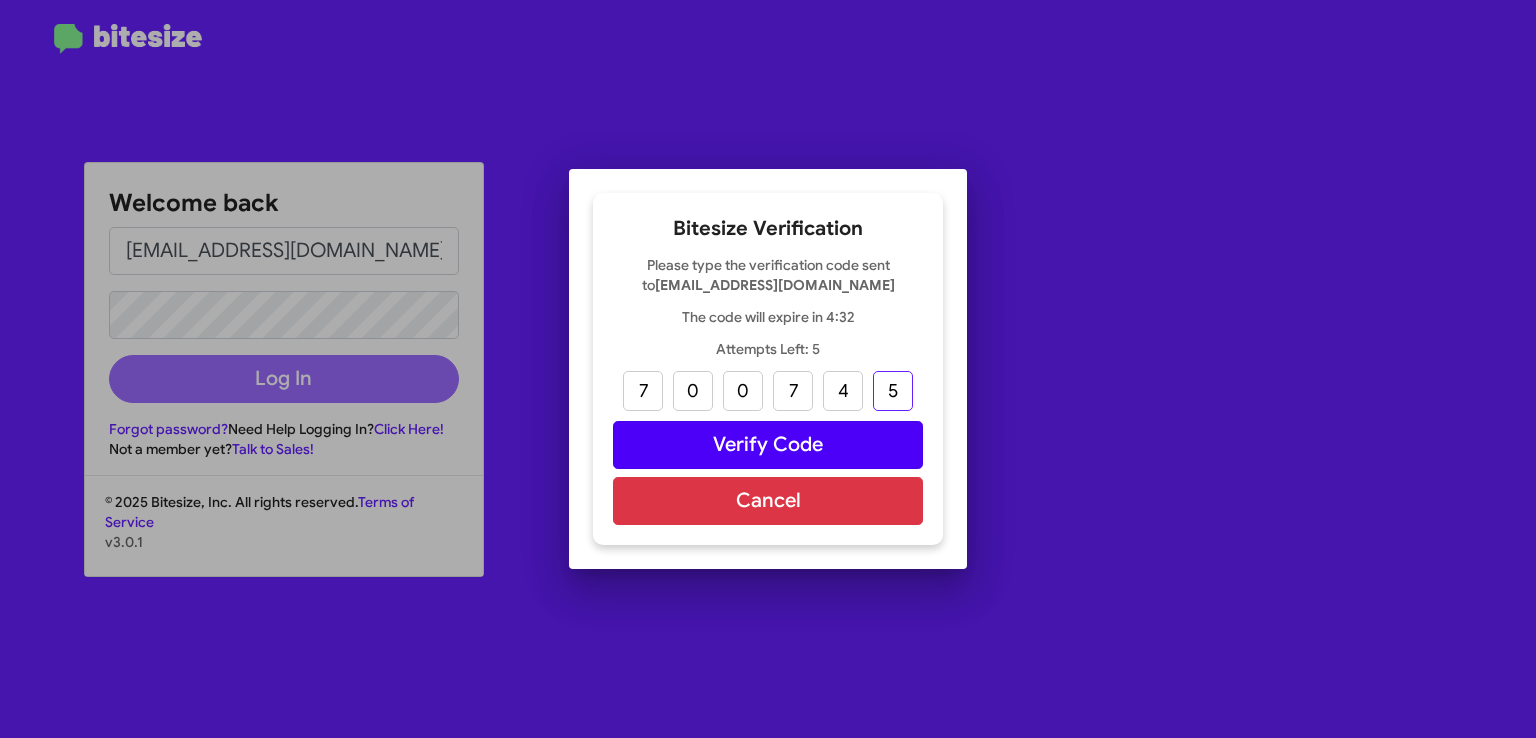type on "5" 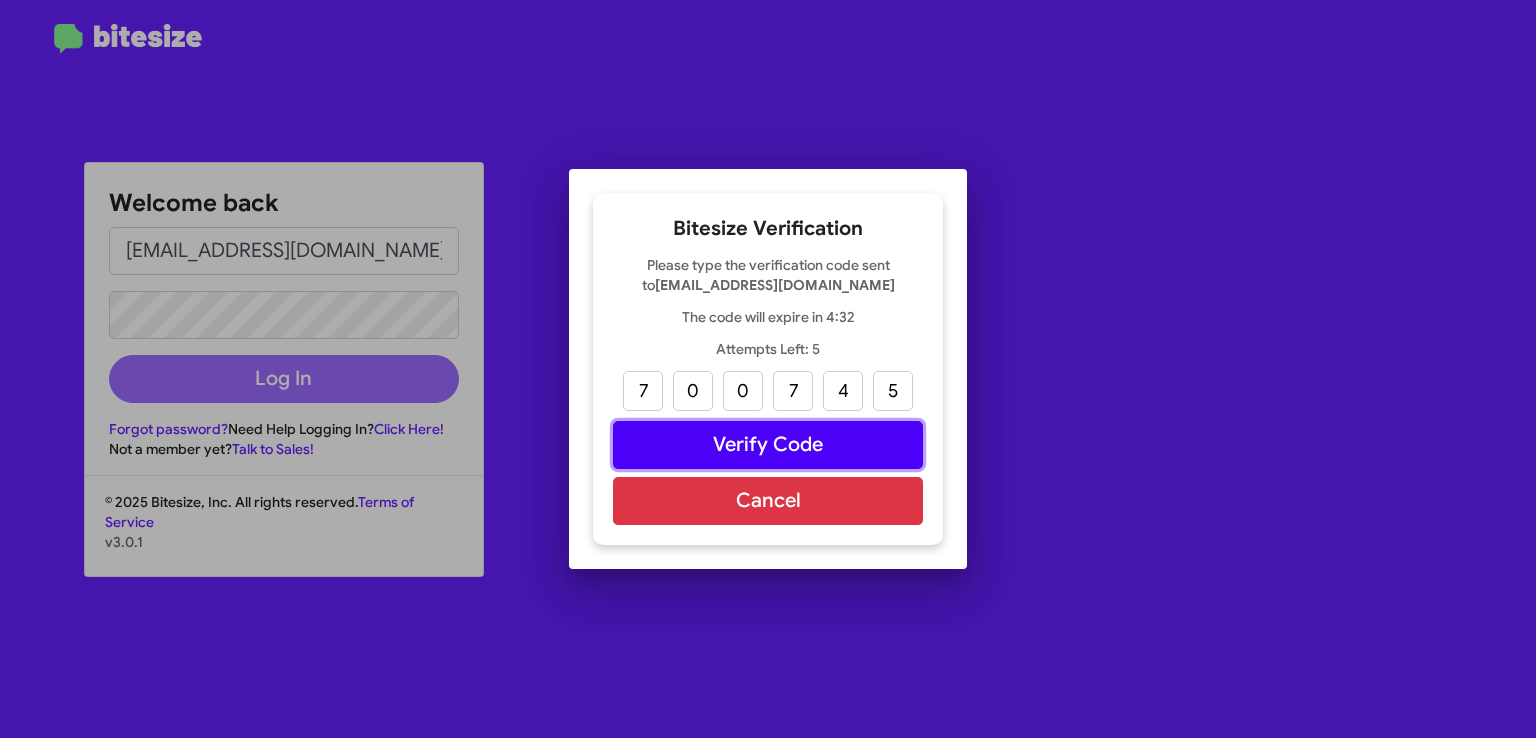 click on "Verify Code" at bounding box center (768, 445) 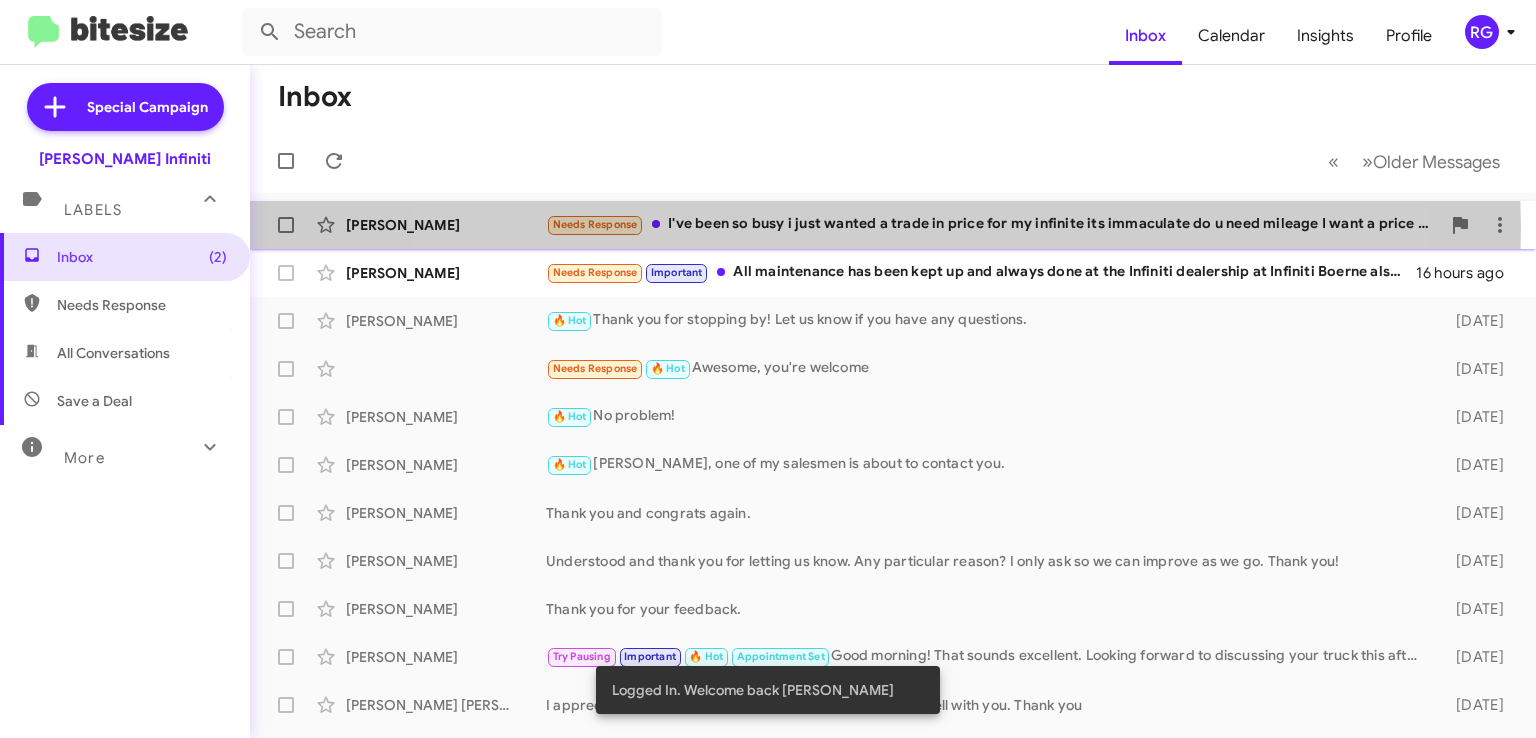click on "Needs Response   I've been so busy i just wanted a trade in price for my infinite  its immaculate  do u need mileage I want a price to decide whether to trade or not" 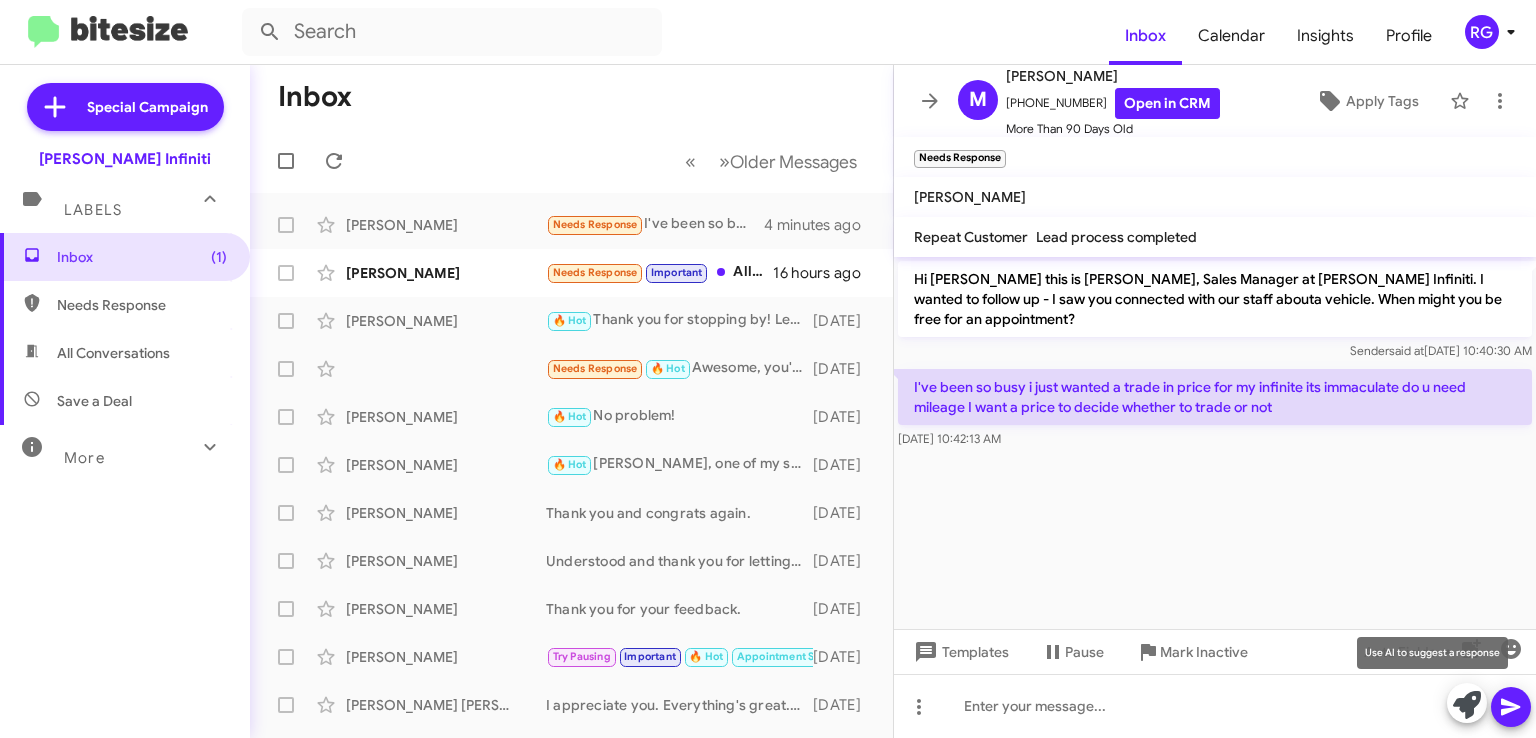 click 